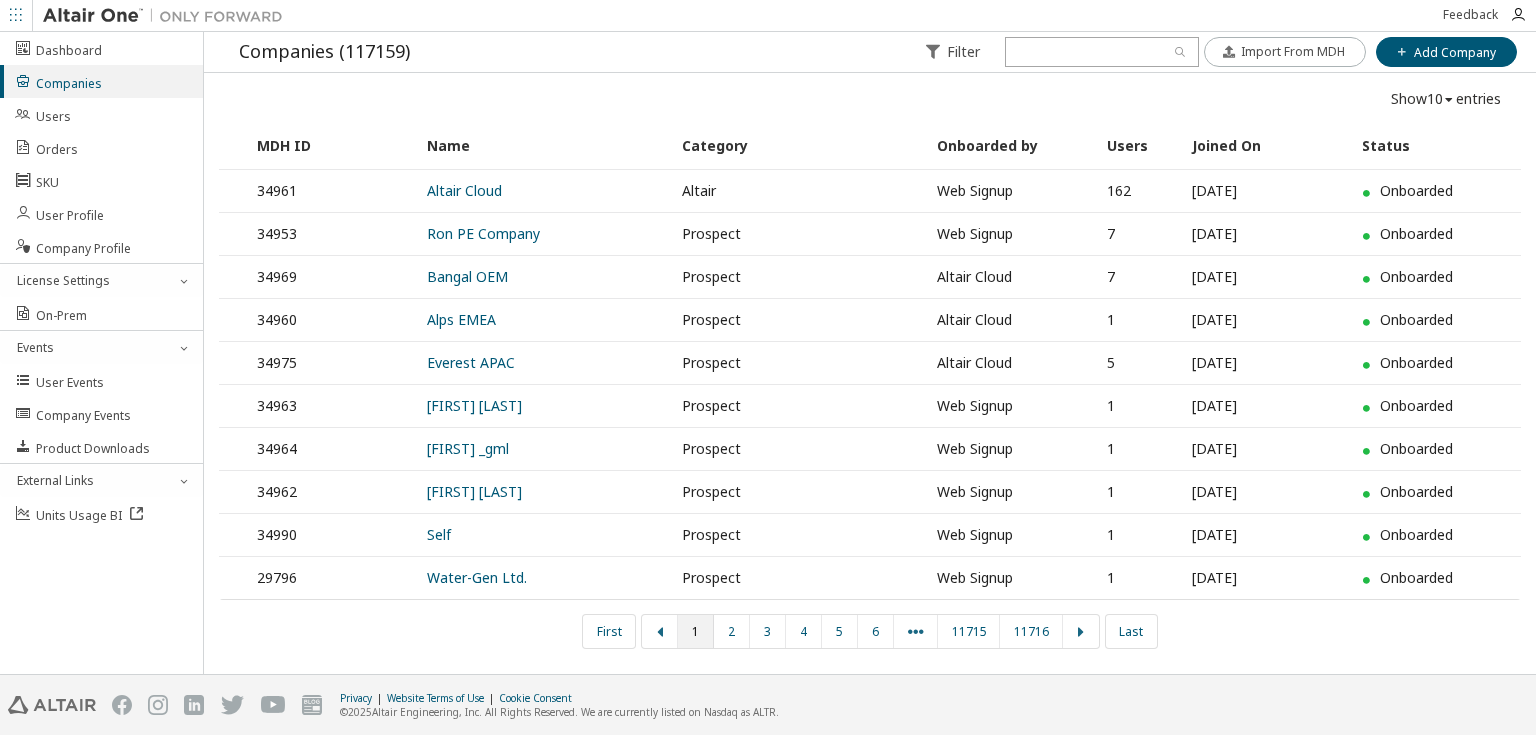 scroll, scrollTop: 0, scrollLeft: 0, axis: both 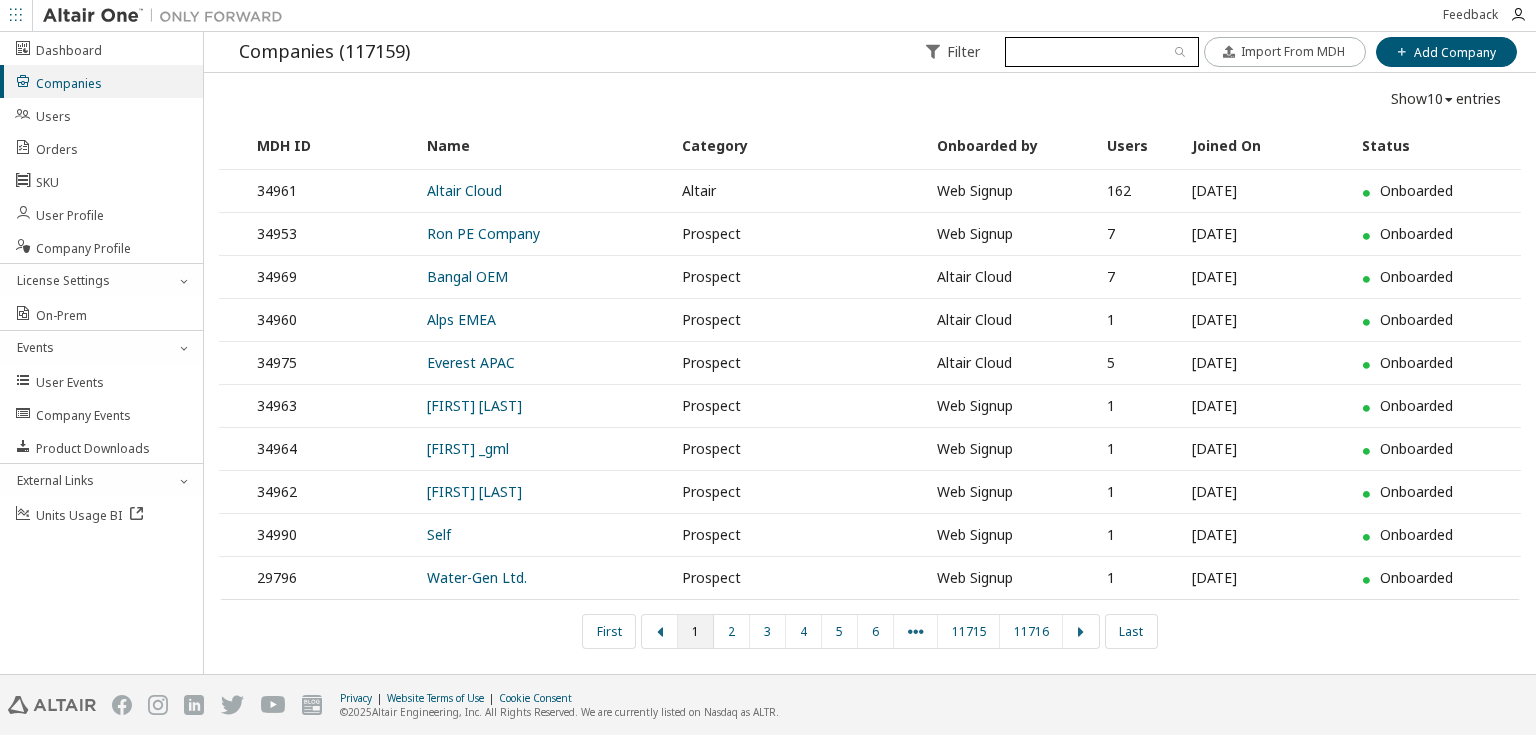 click at bounding box center [1101, 52] 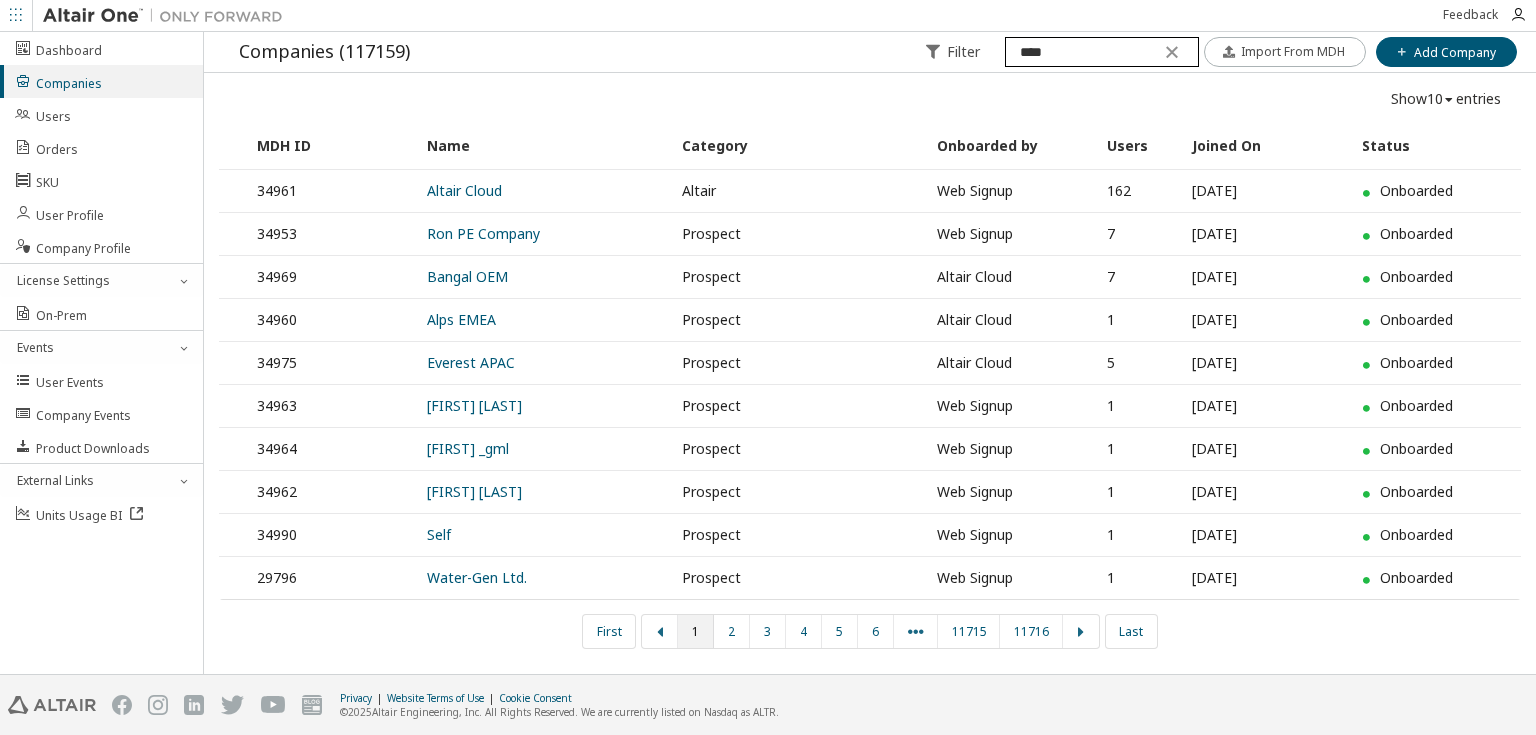 type on "*****" 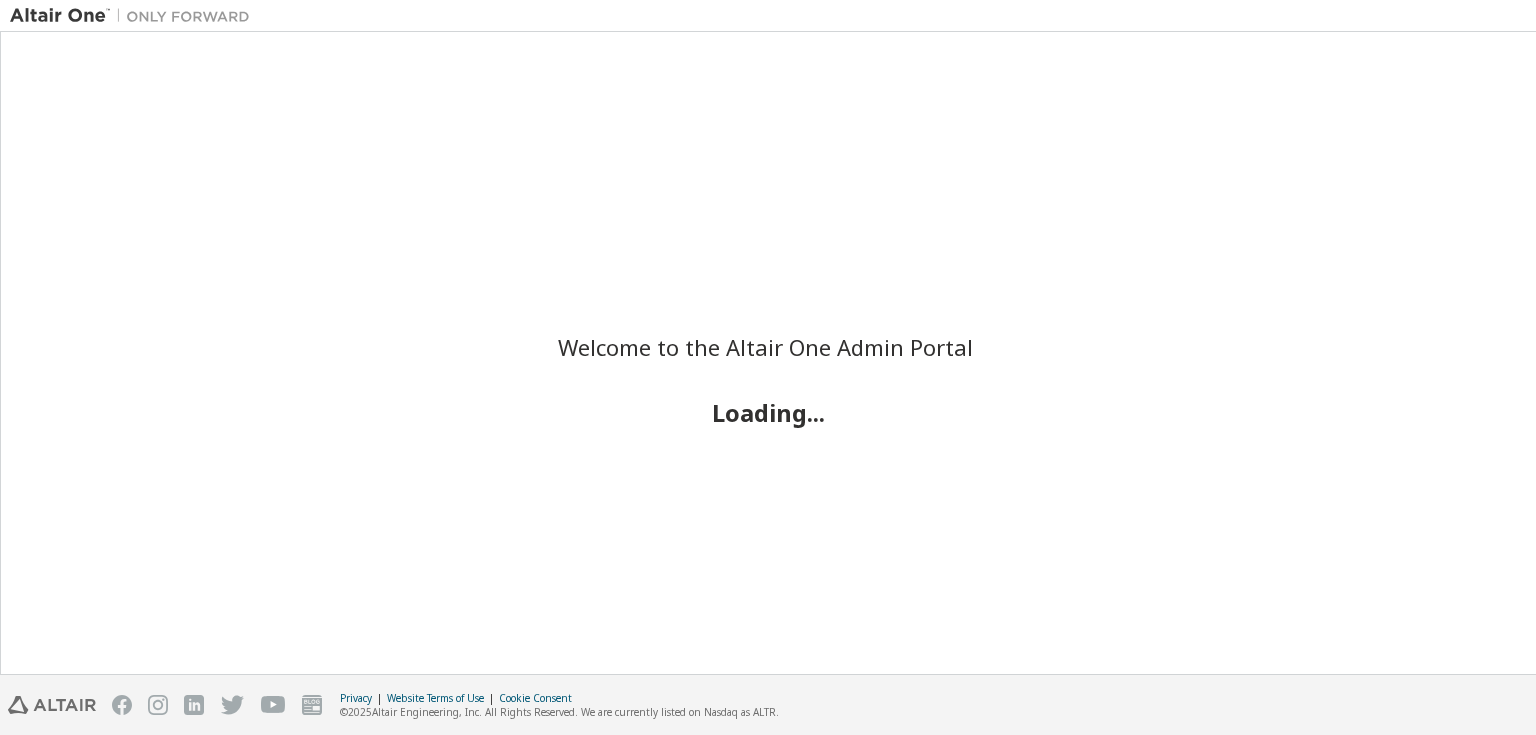 scroll, scrollTop: 0, scrollLeft: 0, axis: both 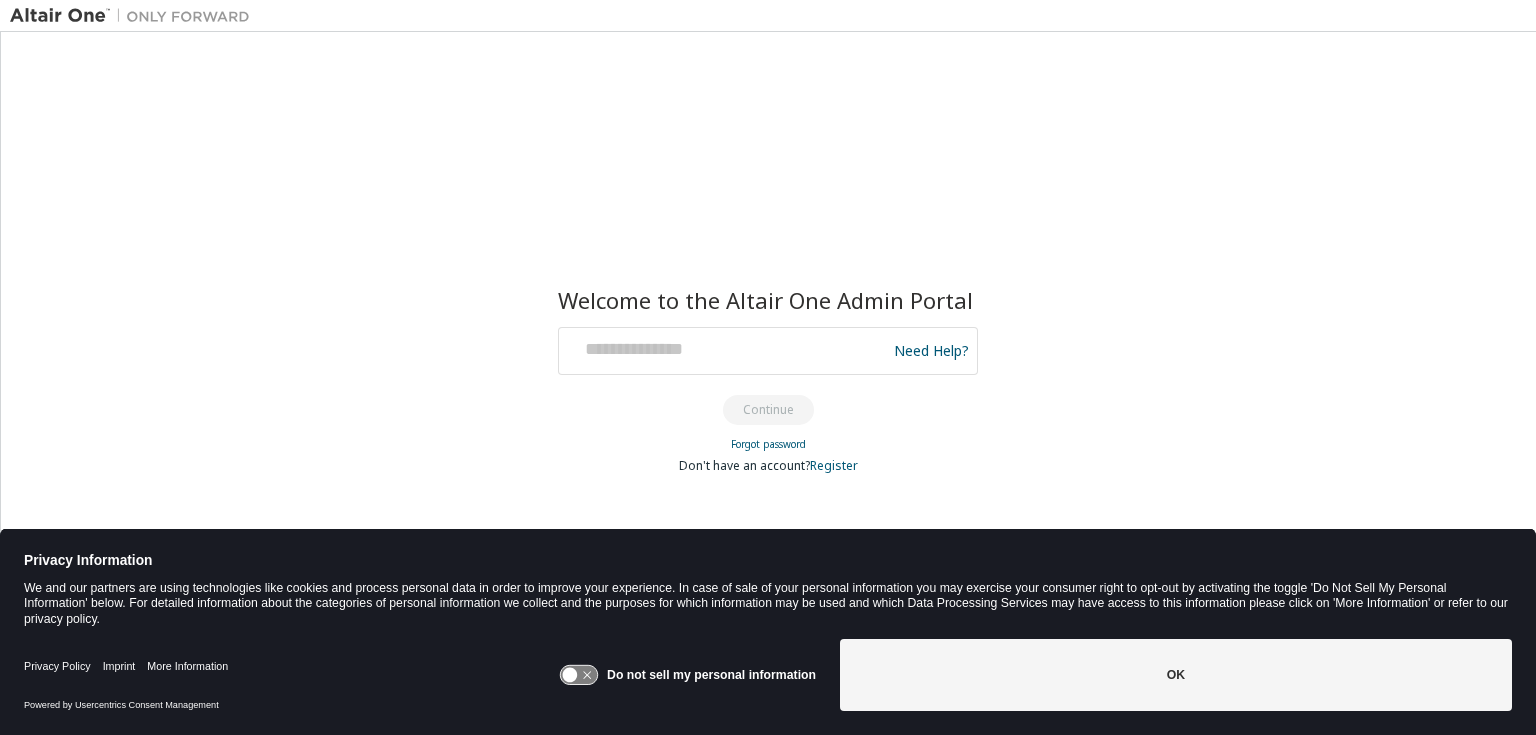 click 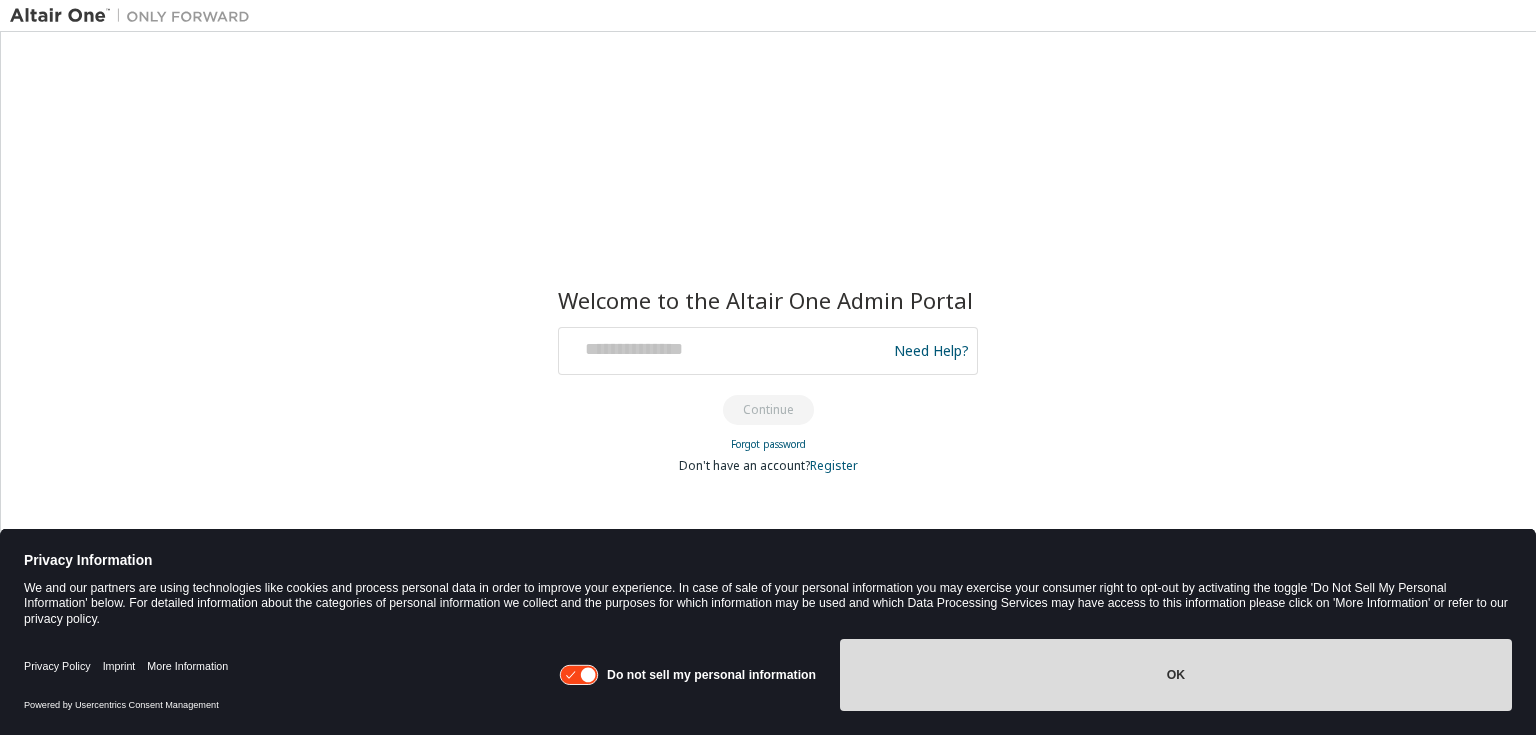 click on "OK" at bounding box center (1176, 675) 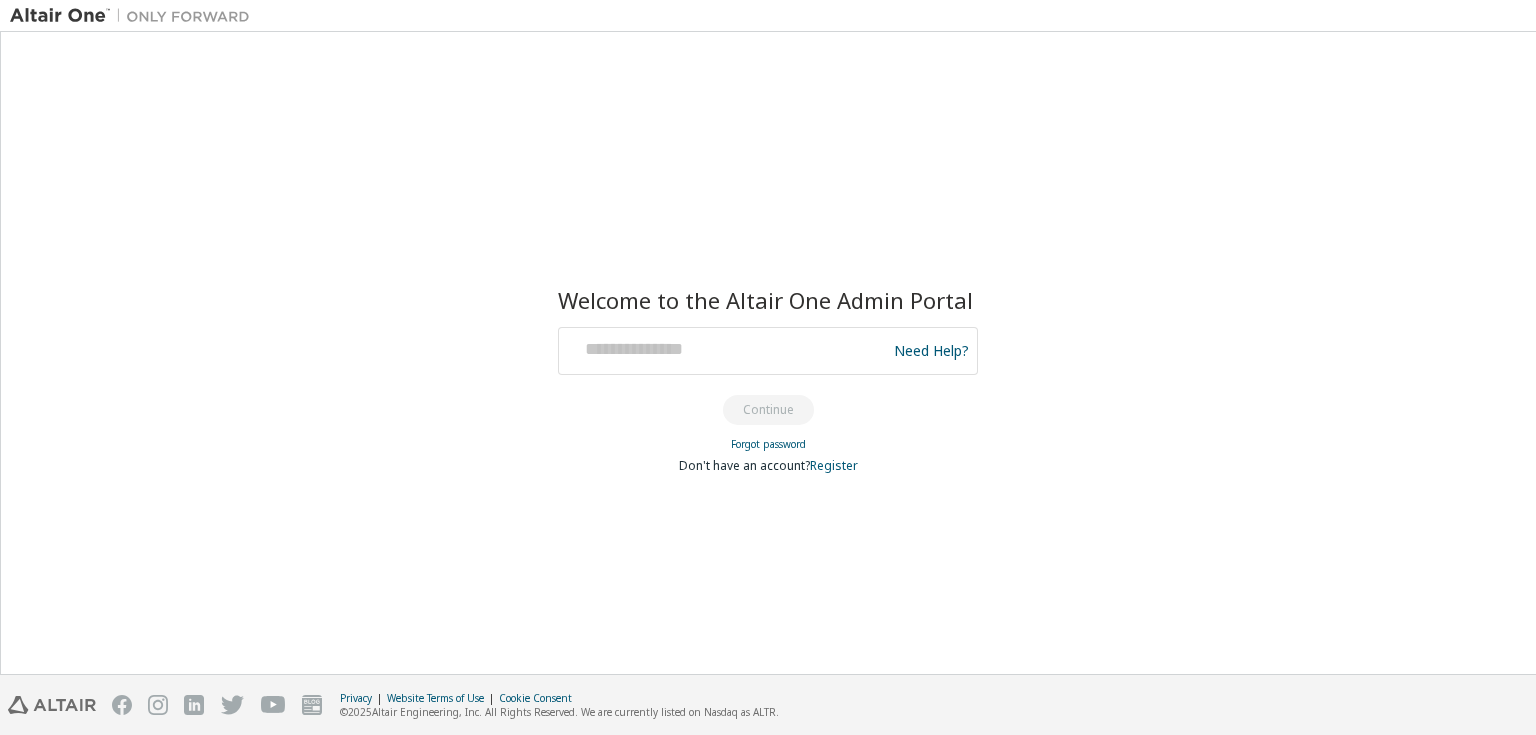 click at bounding box center [725, 351] 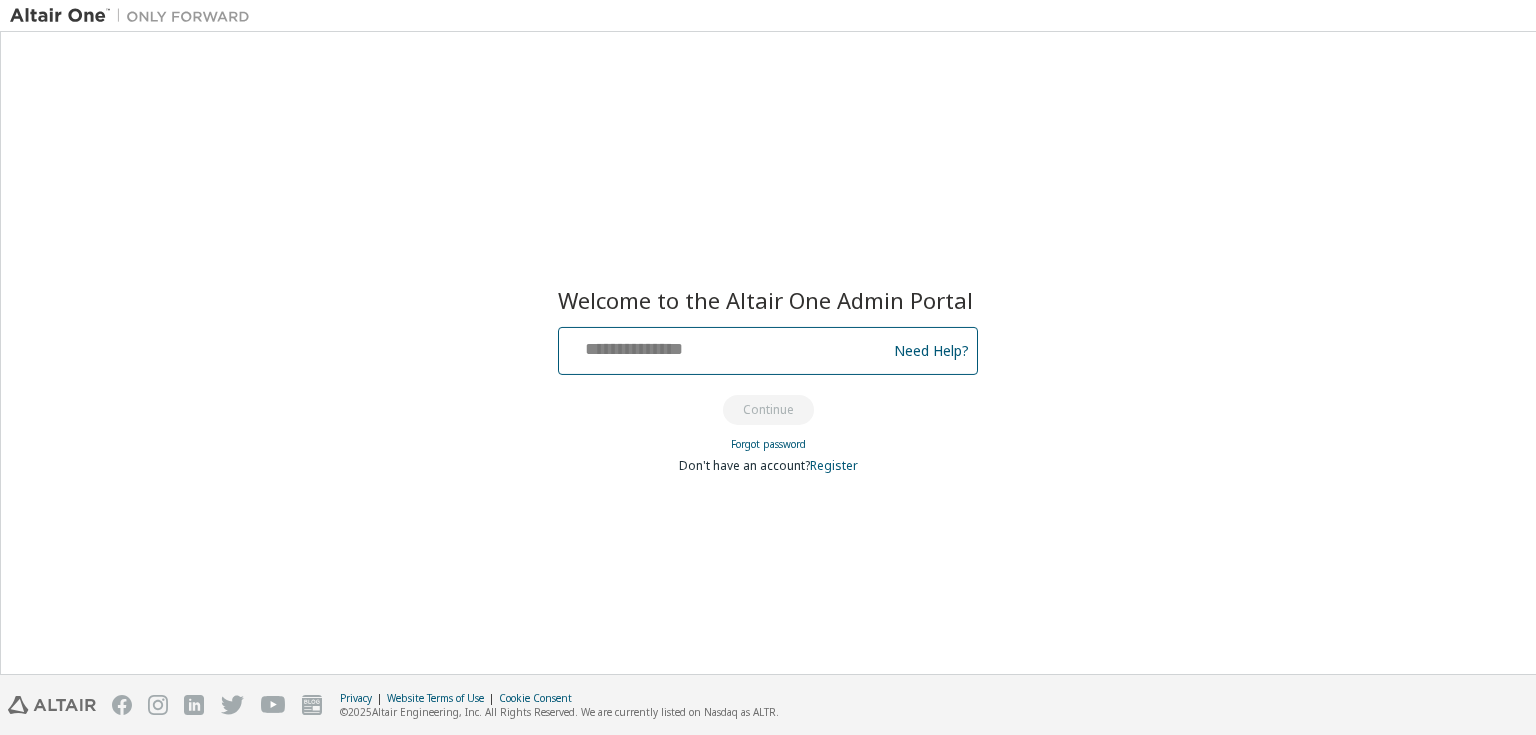 click at bounding box center [725, 346] 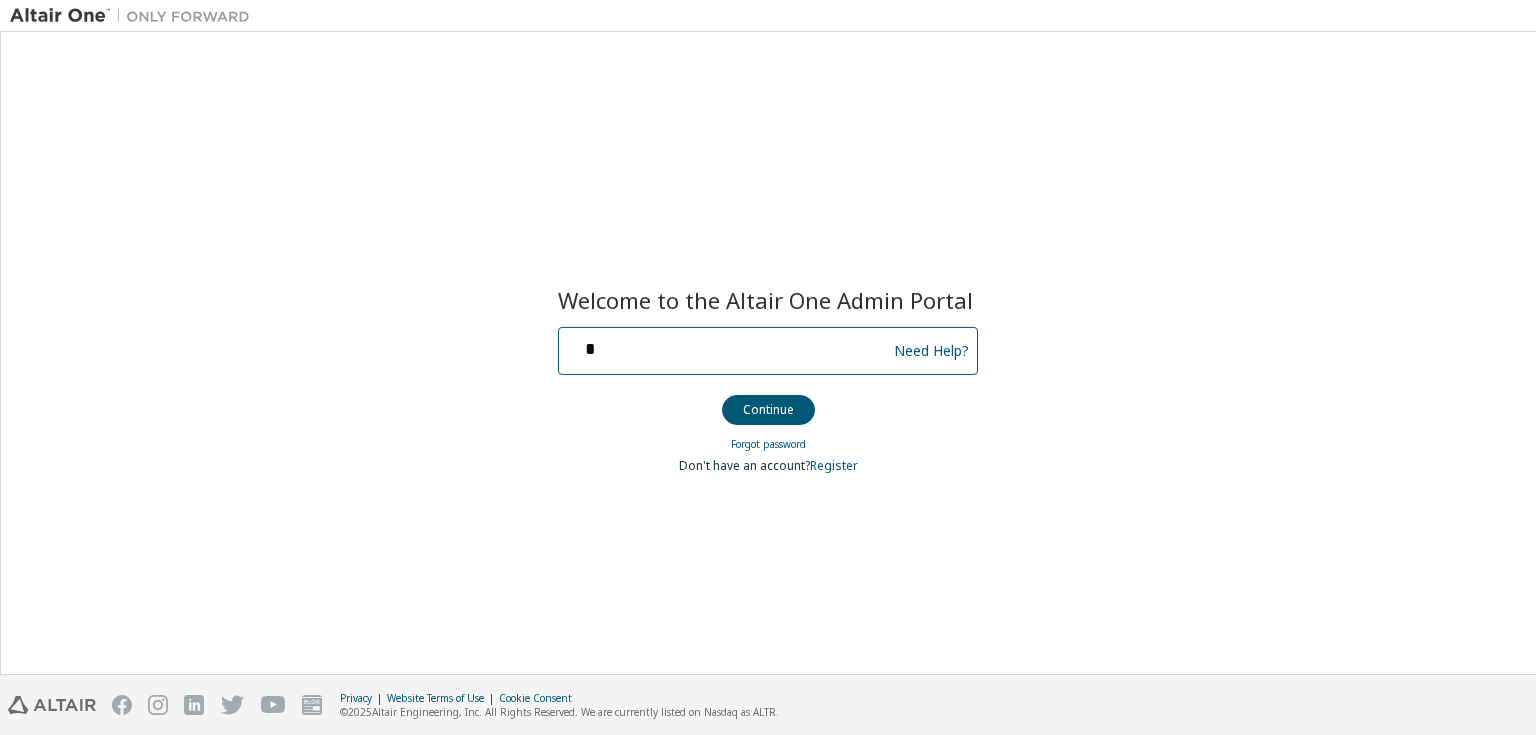 type on "**********" 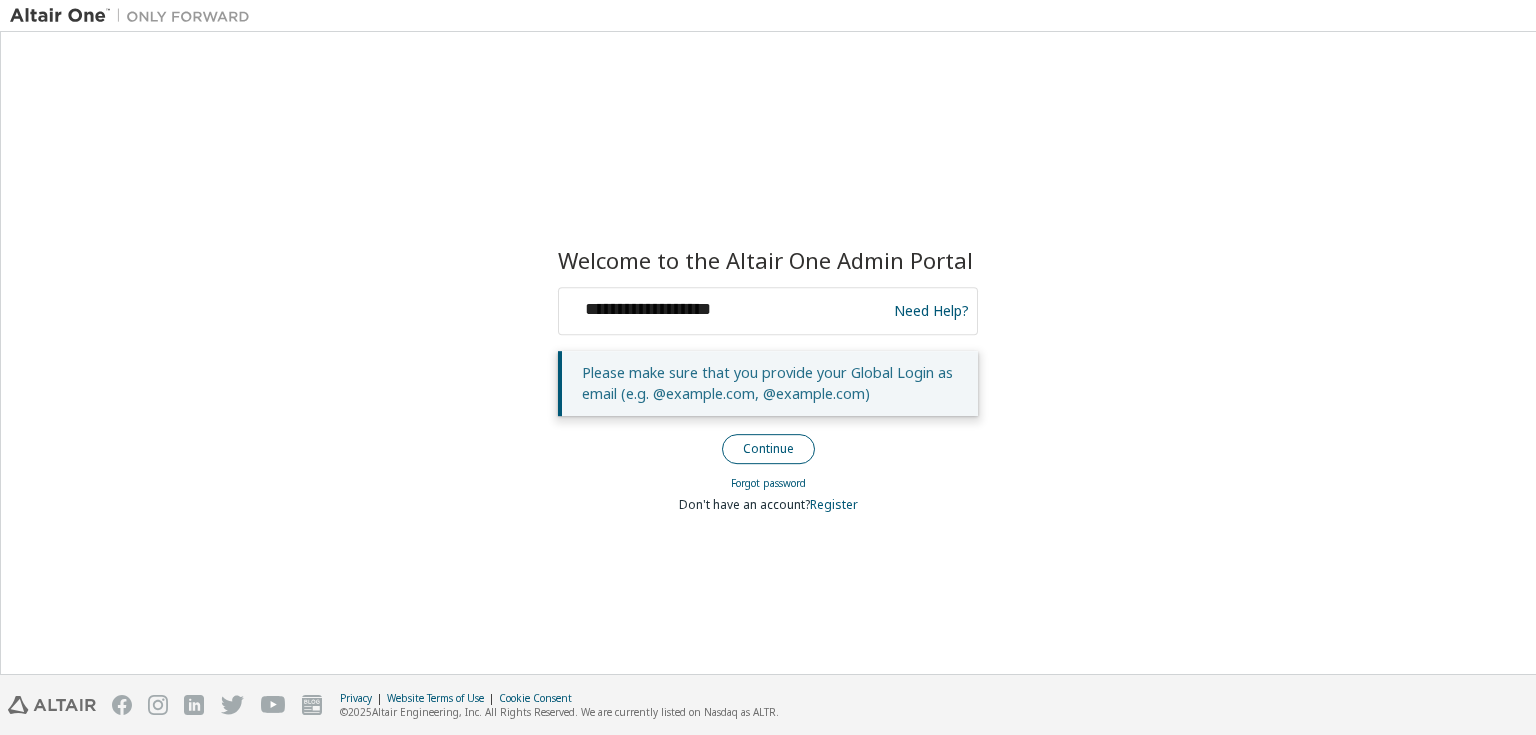 click on "Continue" at bounding box center (768, 449) 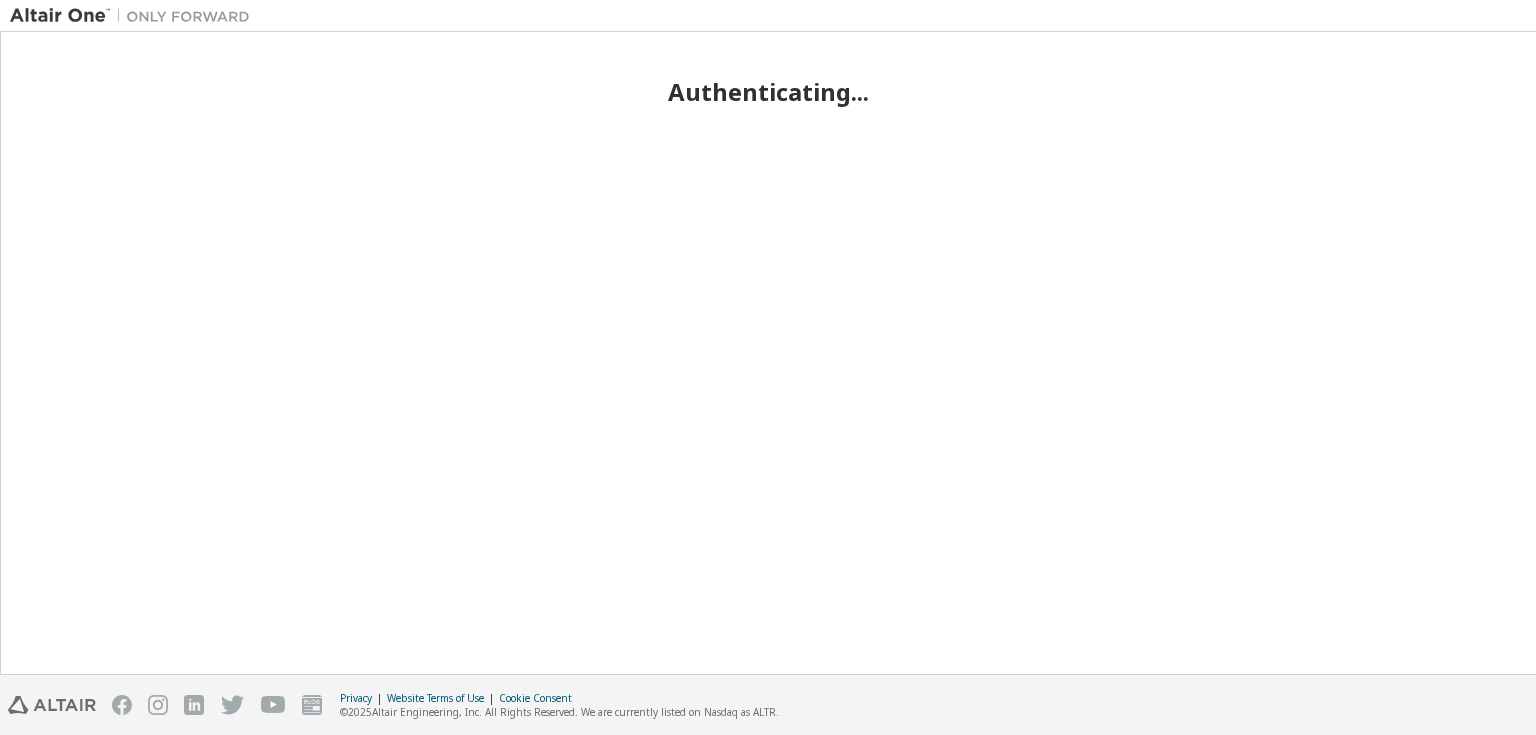 scroll, scrollTop: 0, scrollLeft: 0, axis: both 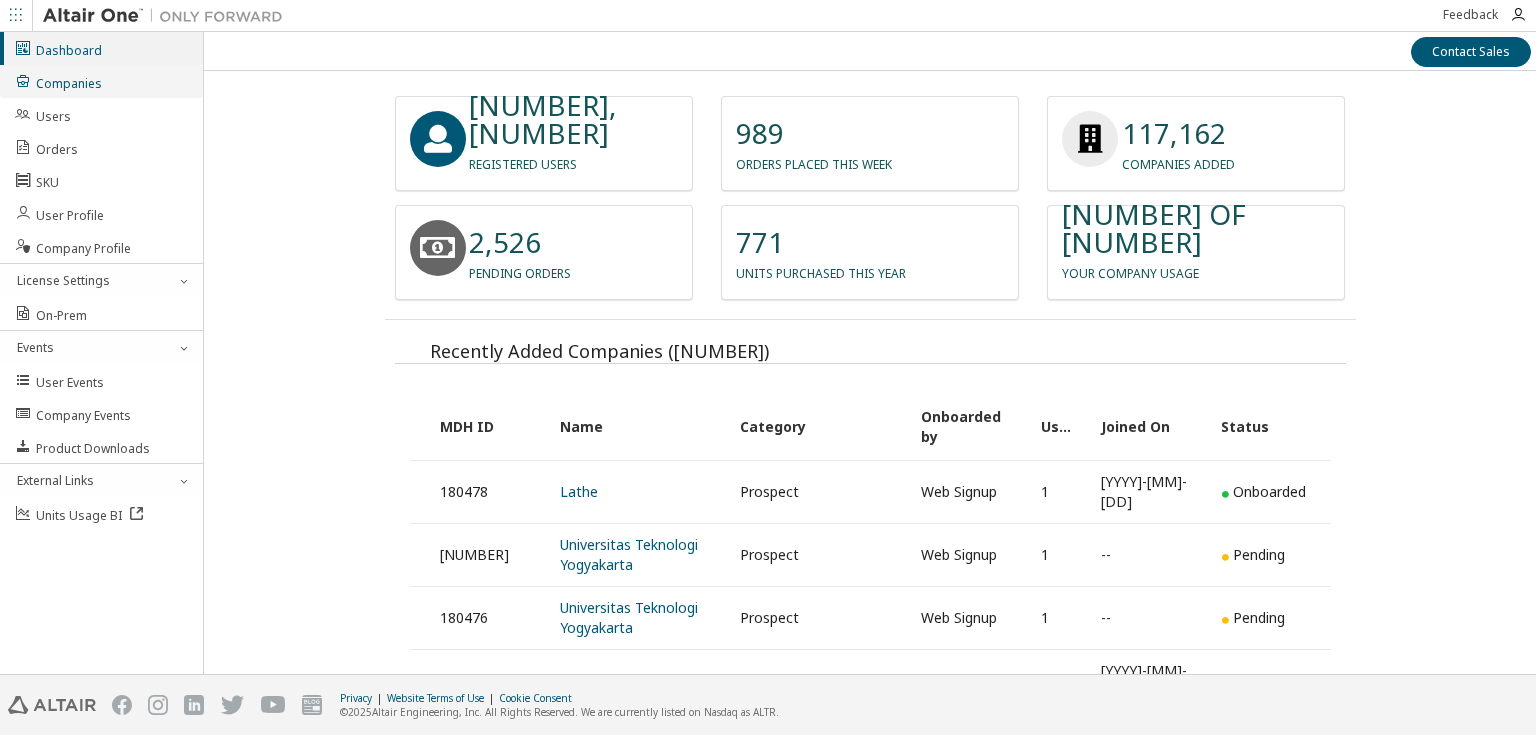 click on "Companies" at bounding box center [58, 81] 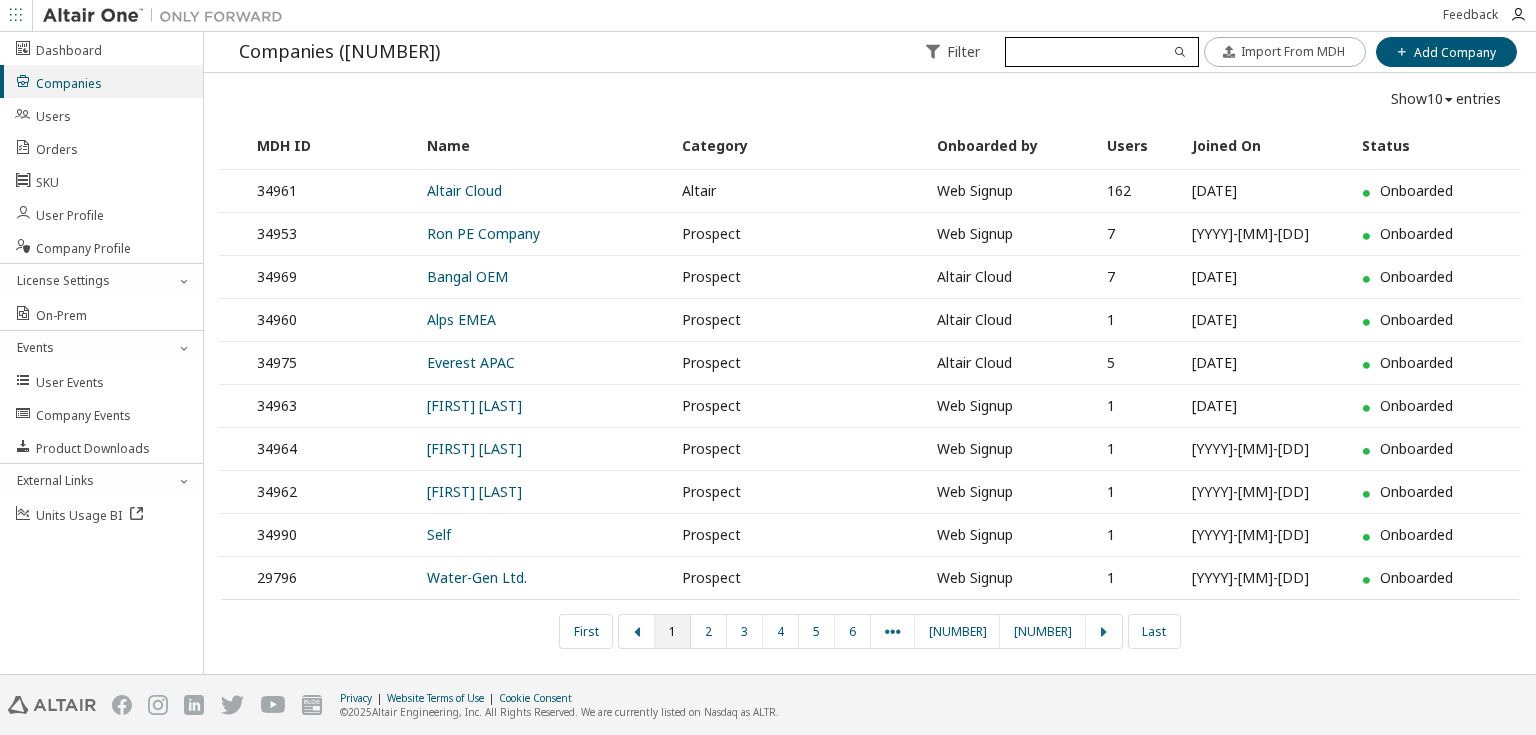 click at bounding box center [1101, 52] 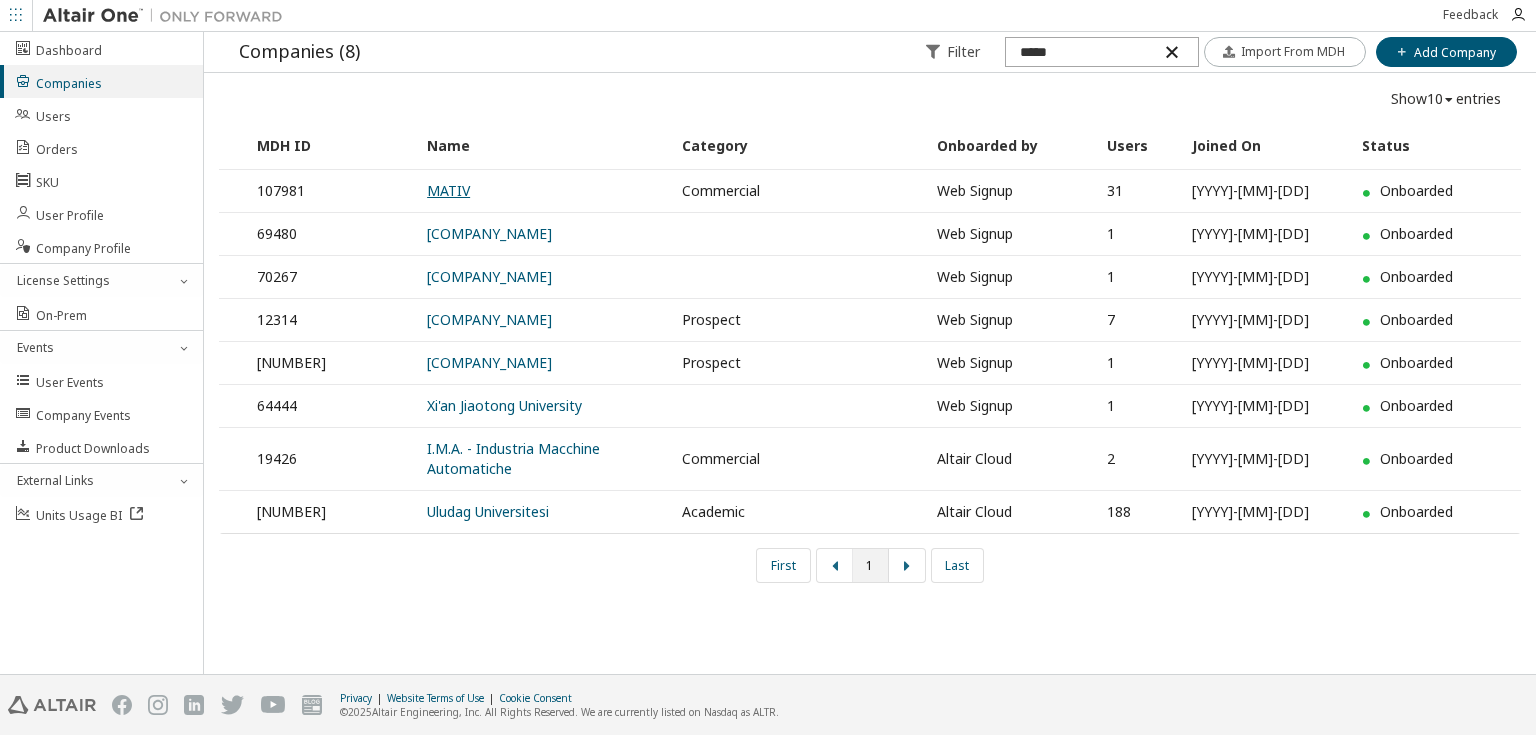 type on "*****" 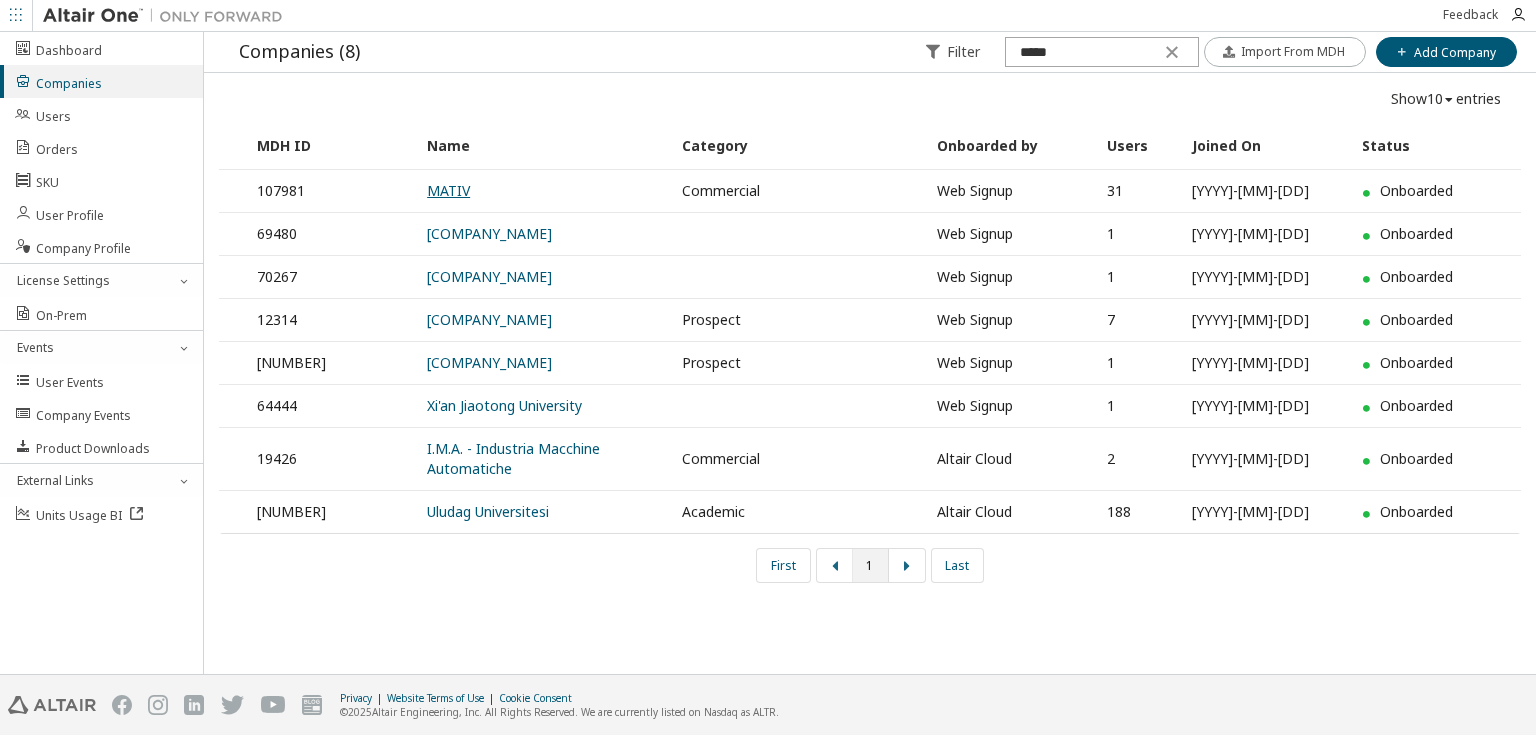 click on "MATIV" at bounding box center (448, 190) 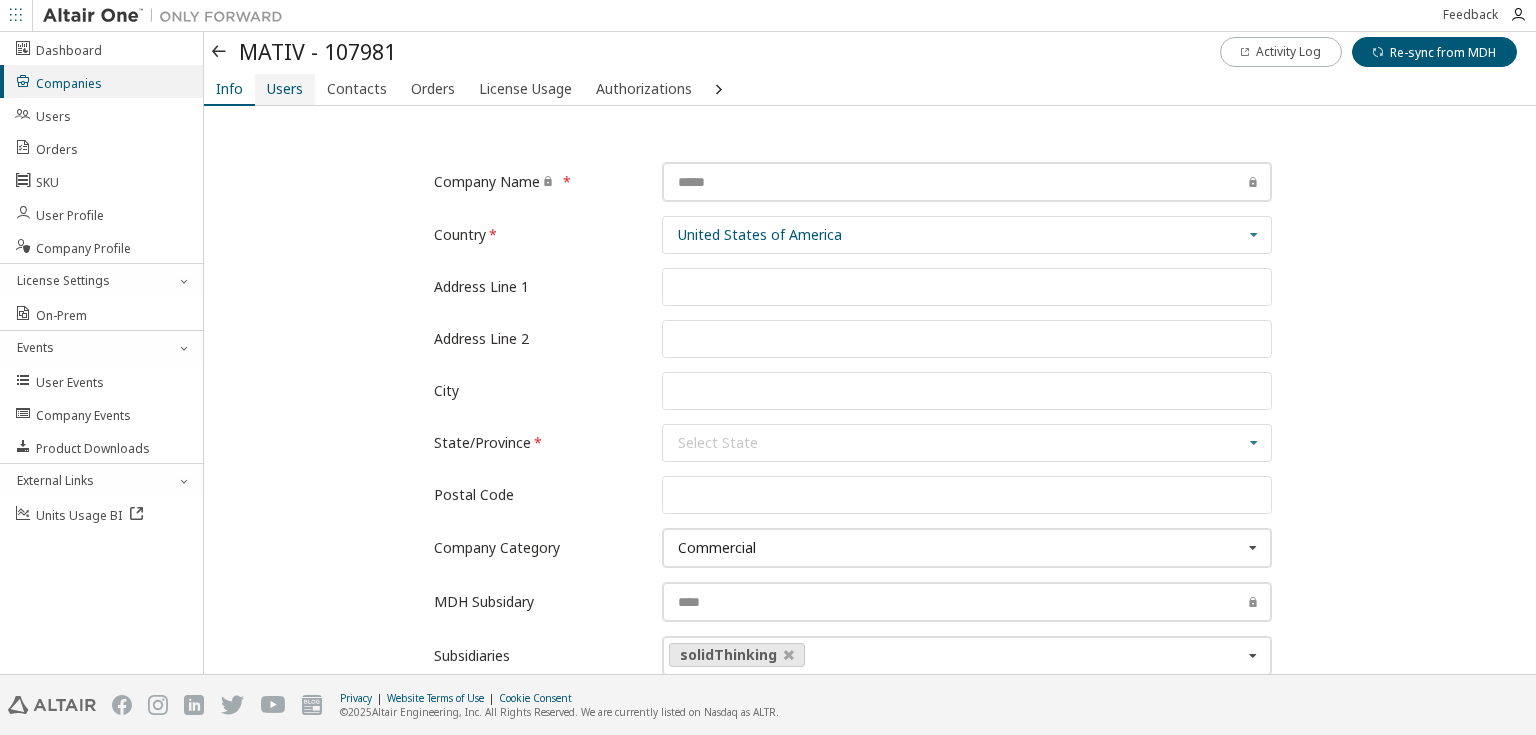 click on "Users" at bounding box center [285, 89] 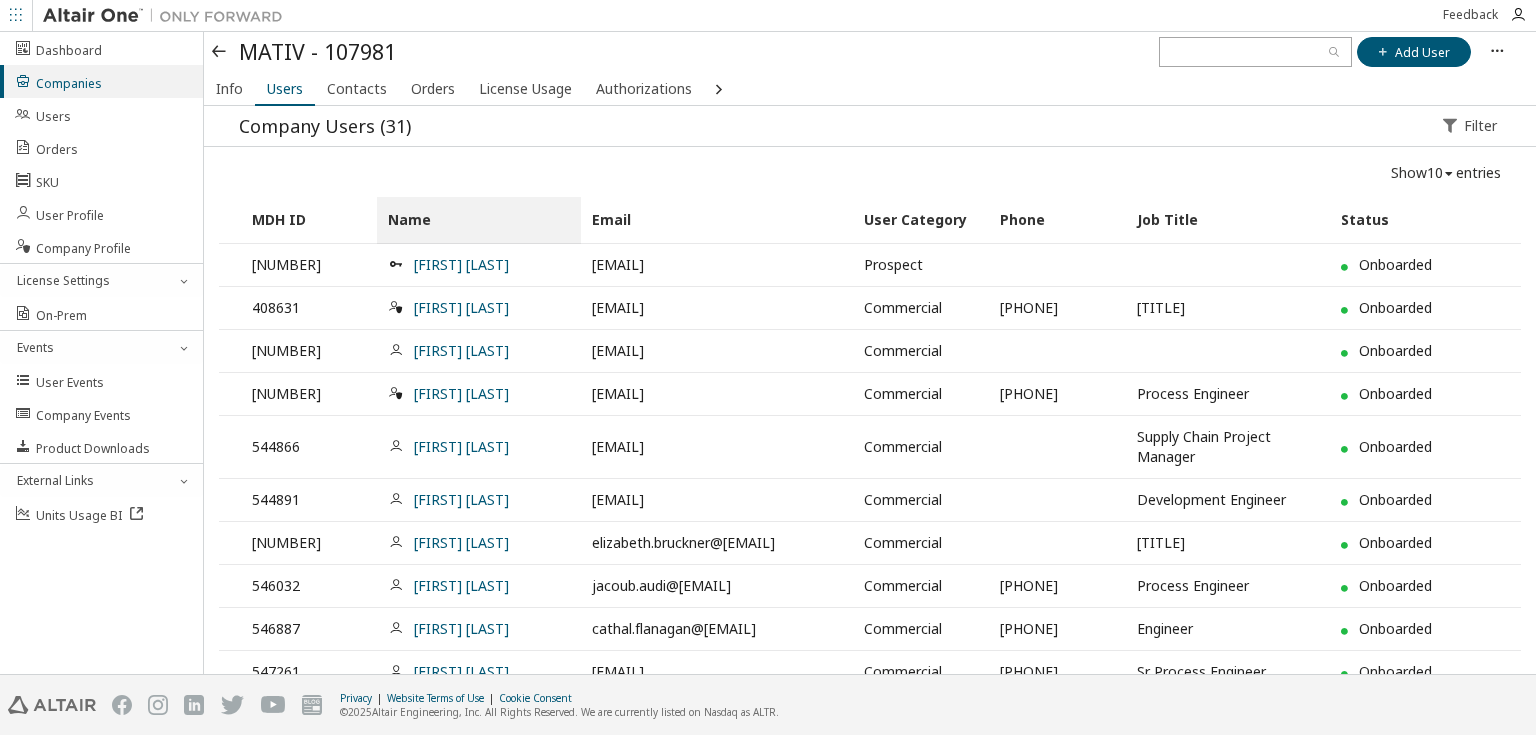 click on "Name" at bounding box center (479, 220) 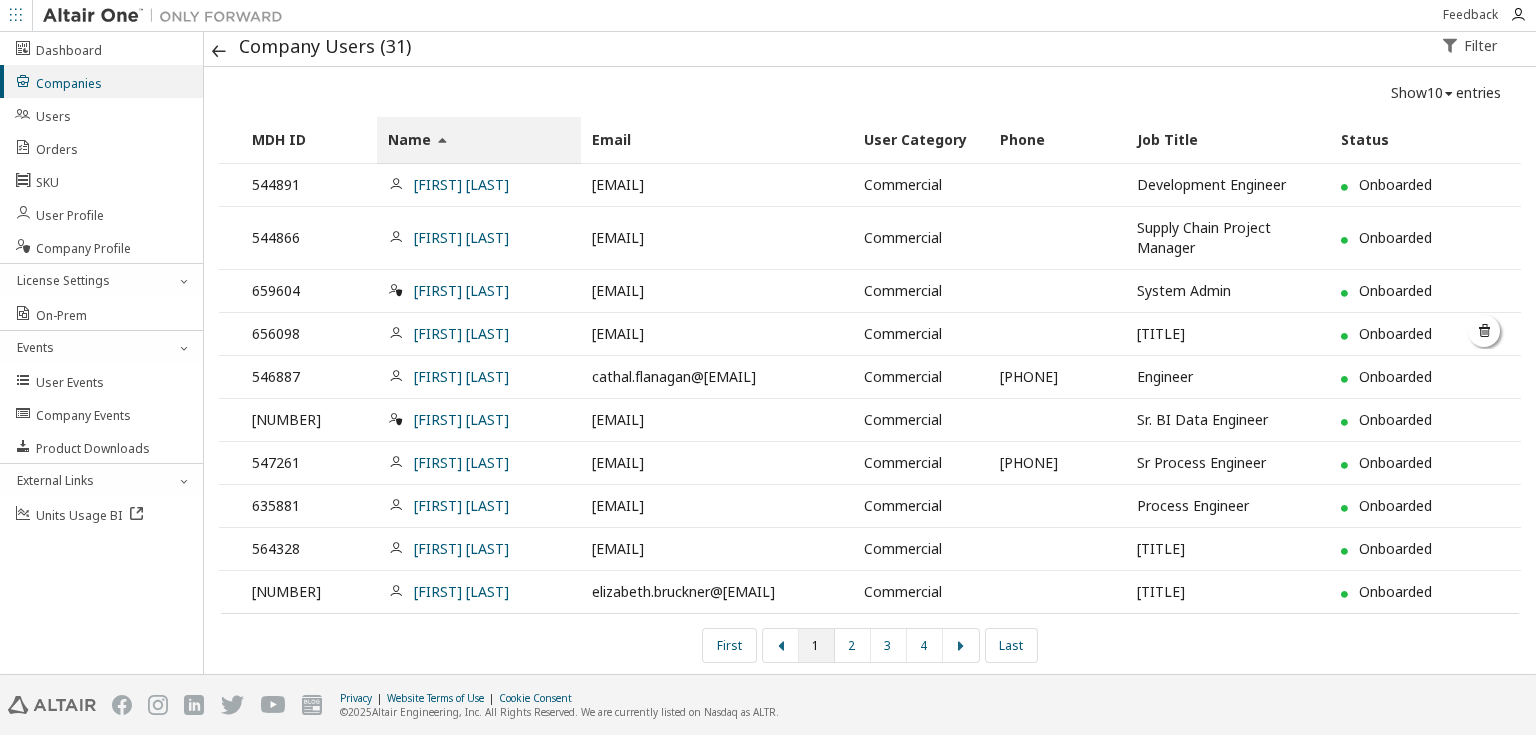 scroll, scrollTop: 81, scrollLeft: 0, axis: vertical 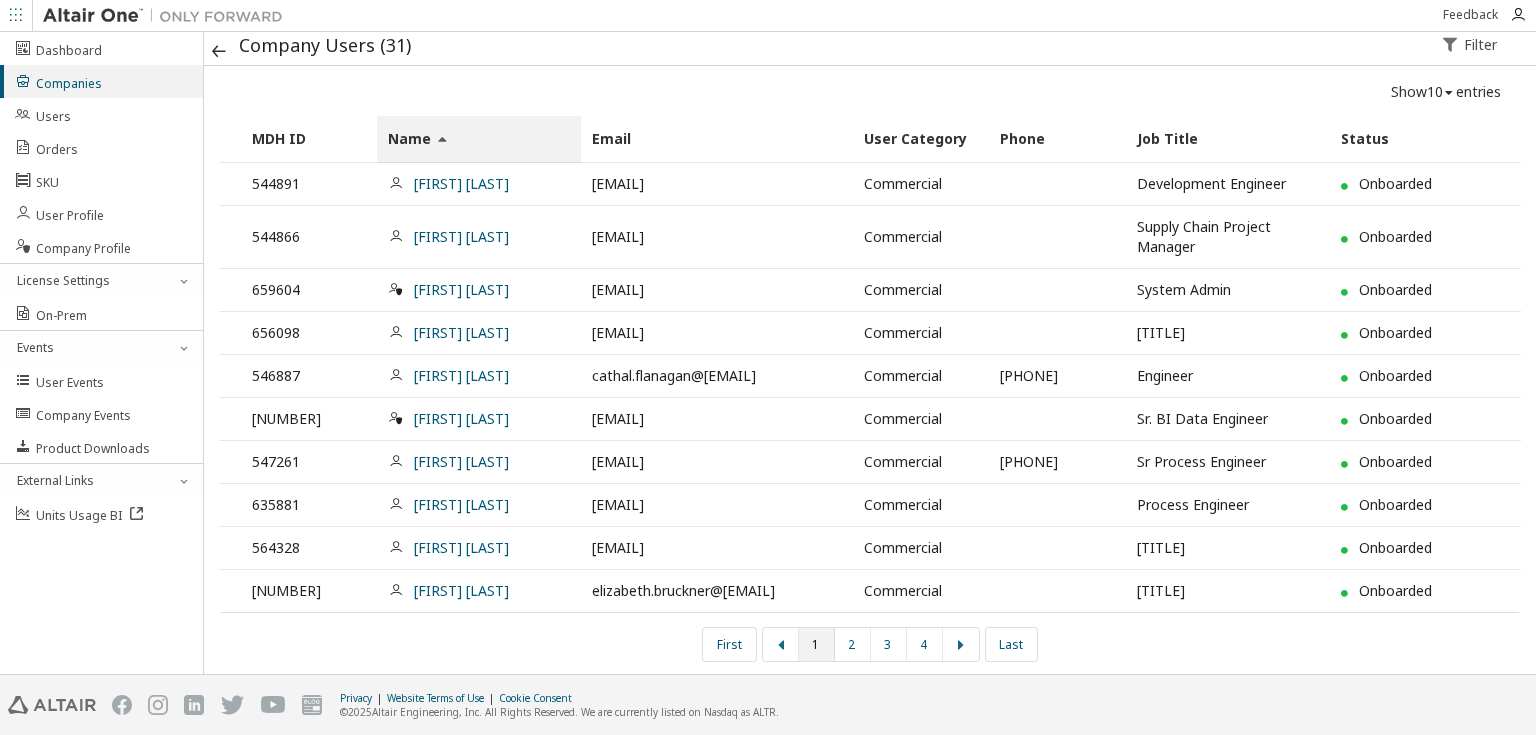click on "10" at bounding box center [1435, 92] 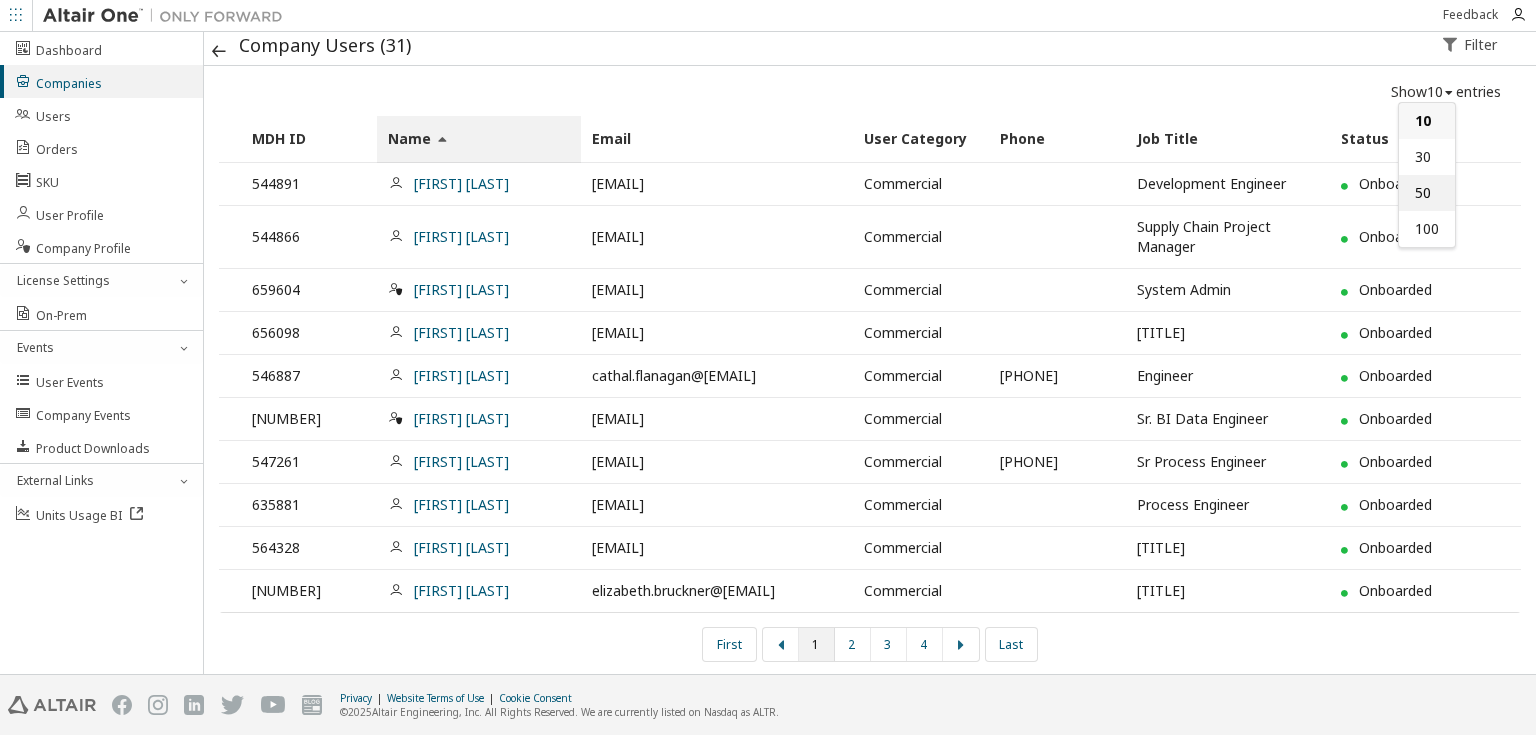 click on "50" at bounding box center (1427, 193) 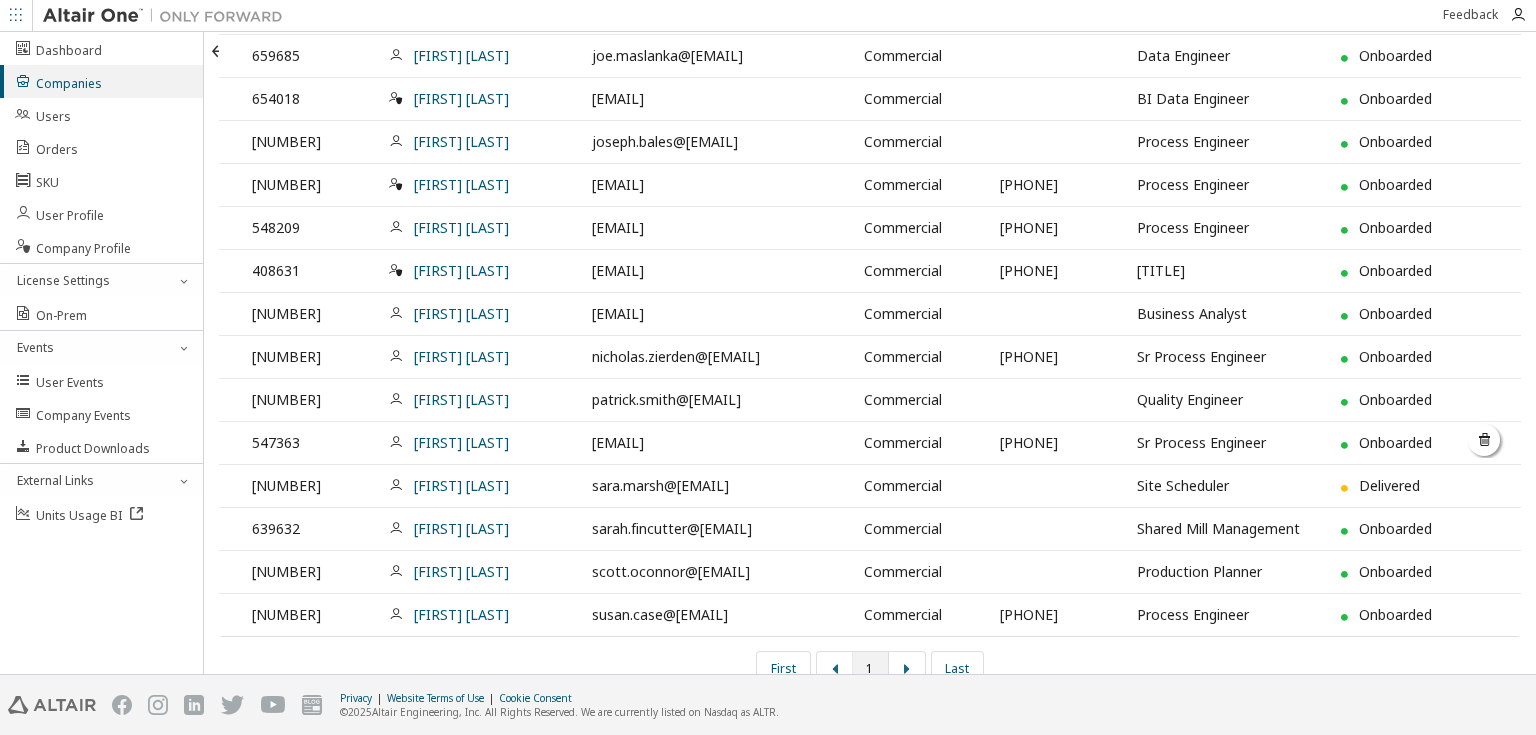 scroll, scrollTop: 980, scrollLeft: 0, axis: vertical 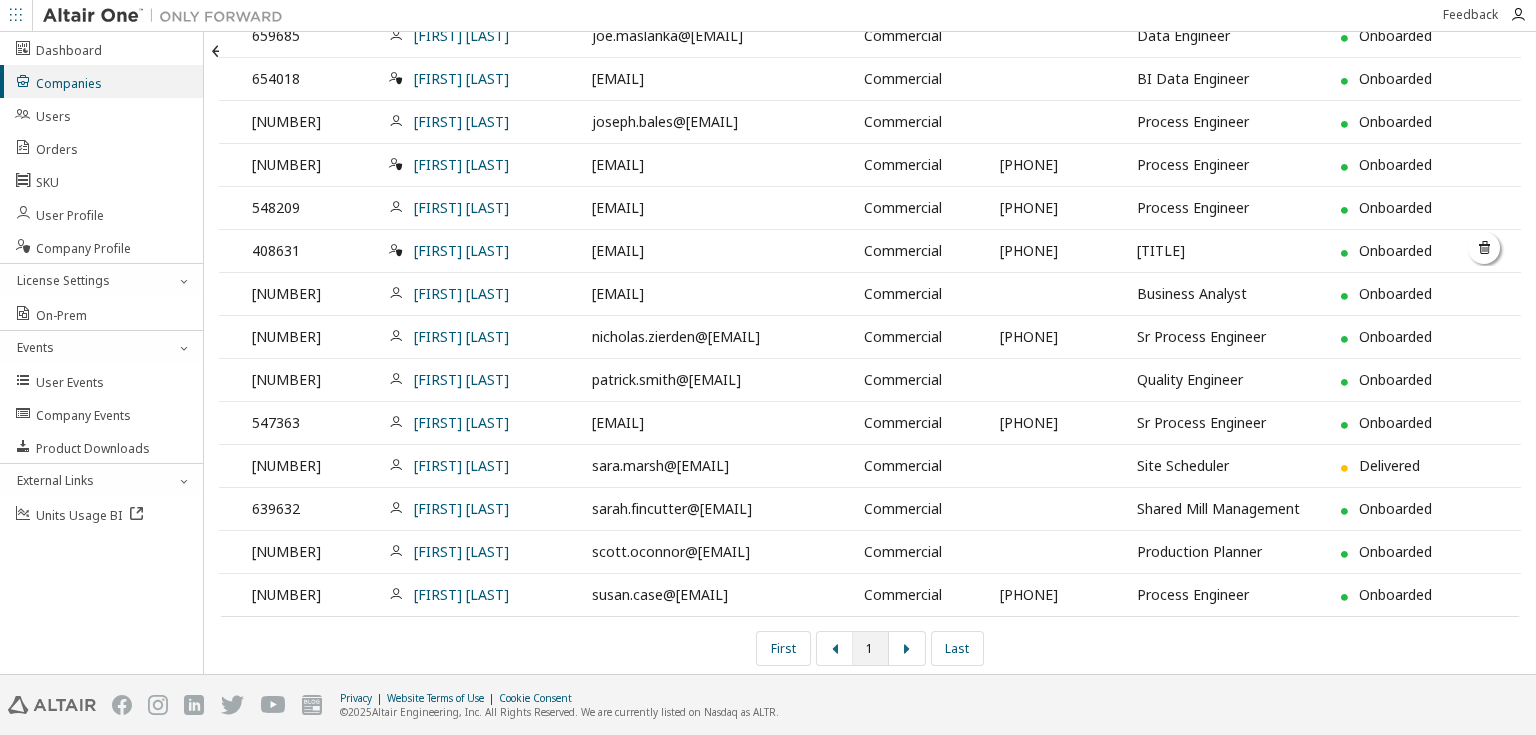 drag, startPoint x: 746, startPoint y: 244, endPoint x: 577, endPoint y: 255, distance: 169.3576 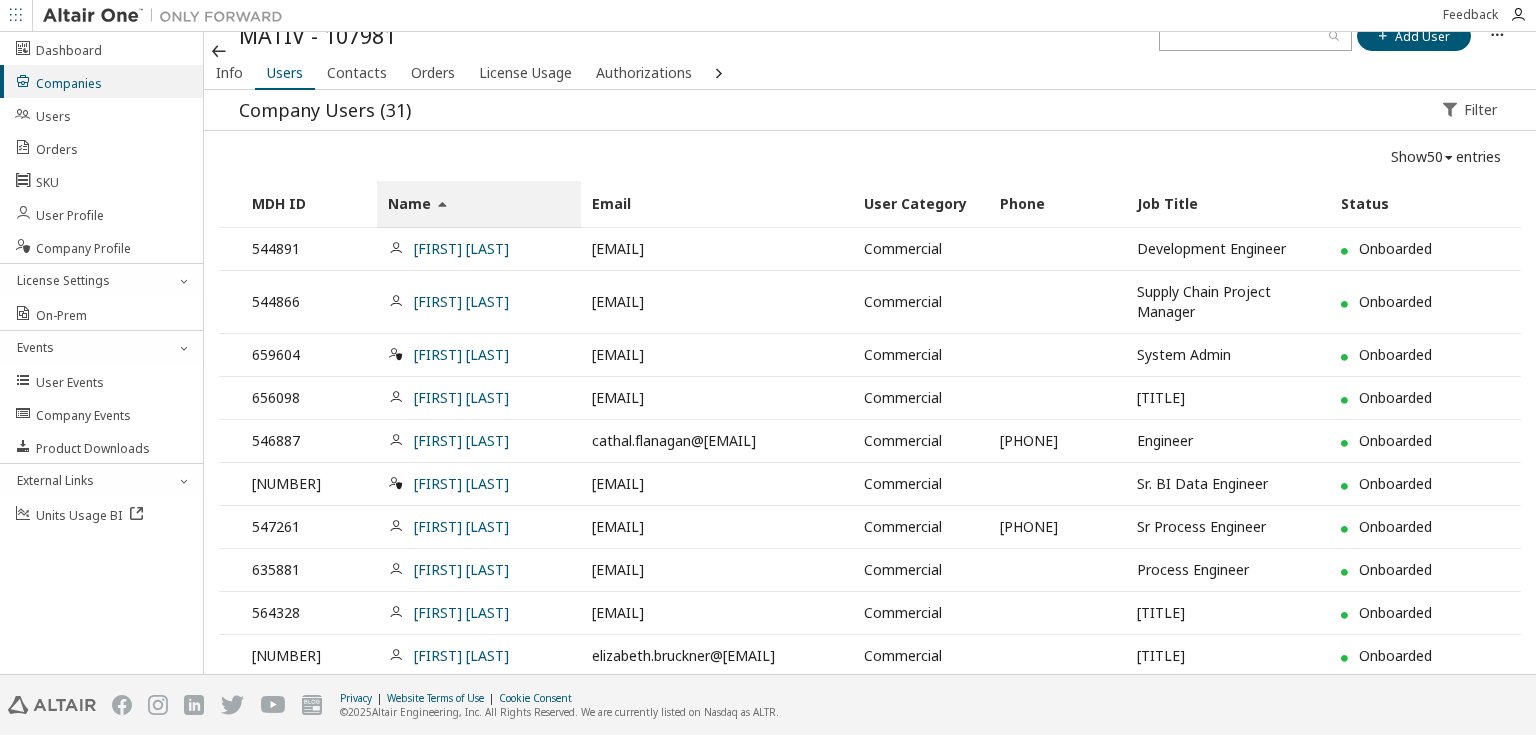 scroll, scrollTop: 0, scrollLeft: 0, axis: both 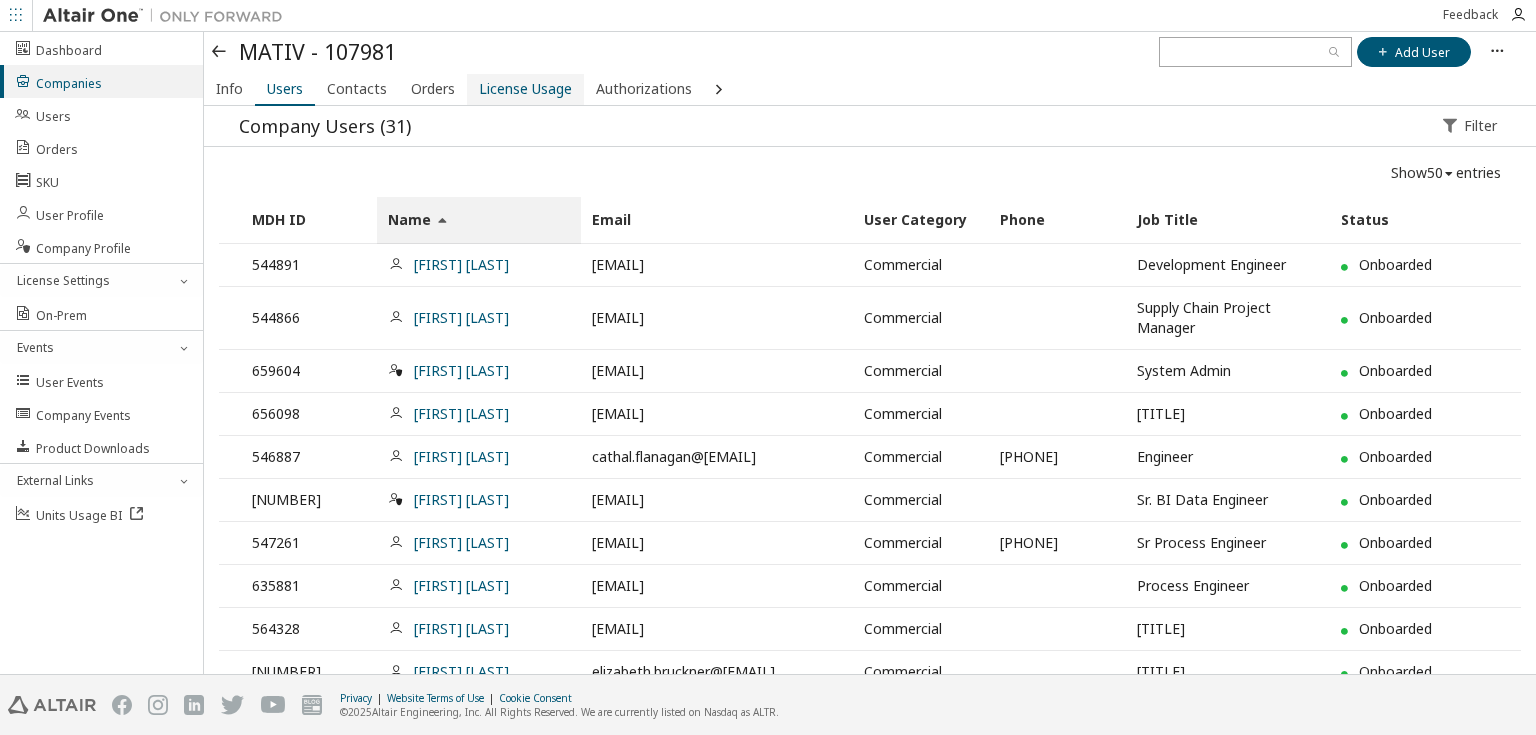 click on "License Usage" at bounding box center (525, 89) 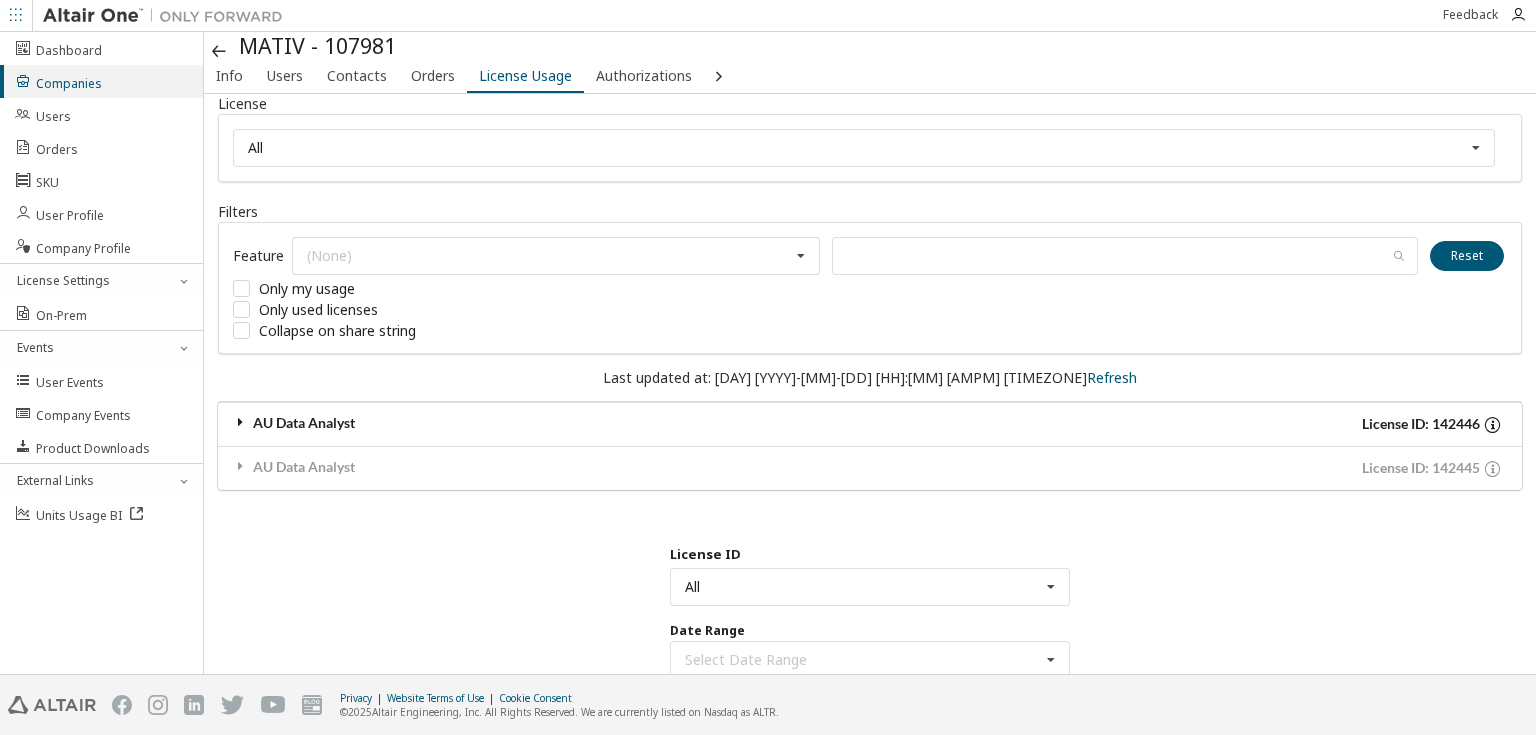 click at bounding box center (241, 422) 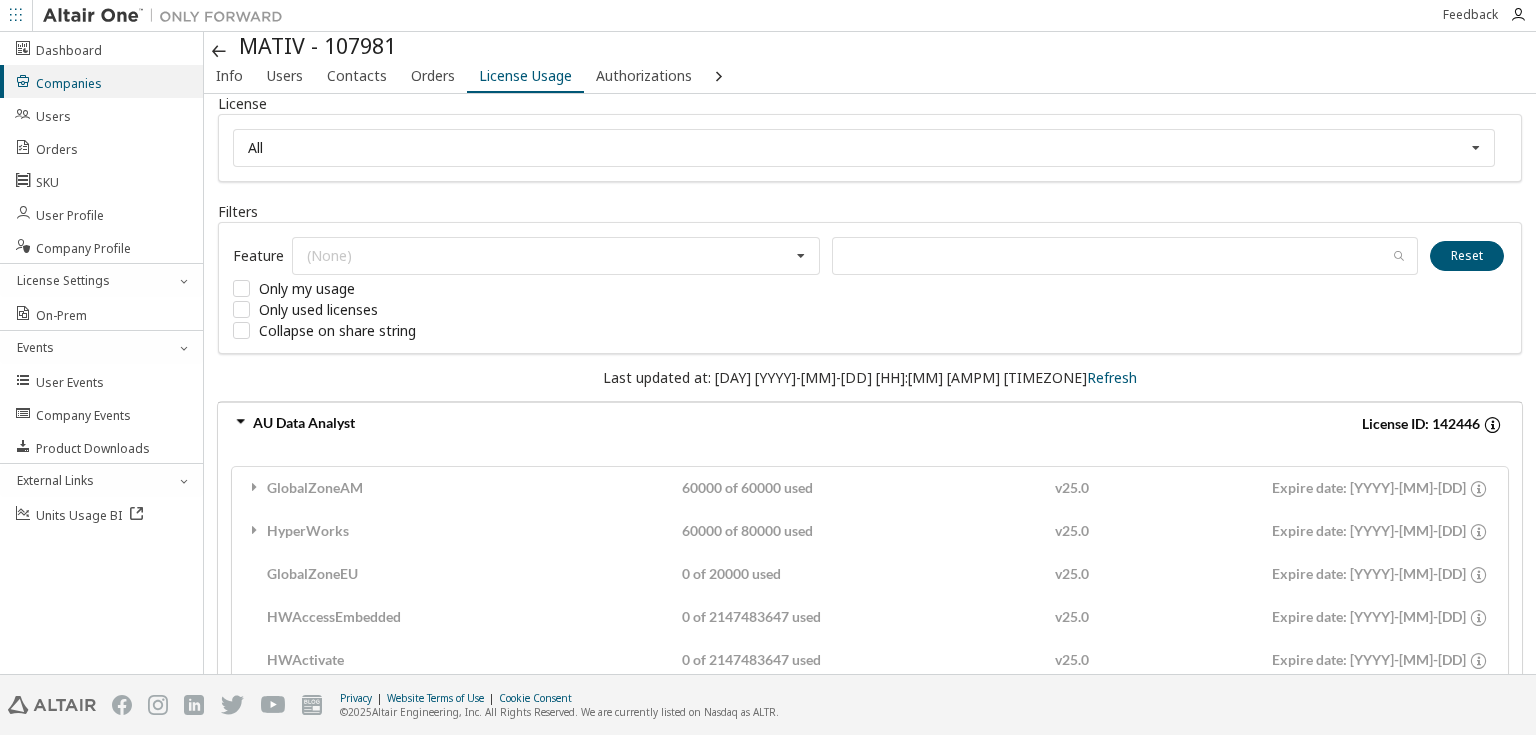 click at bounding box center [241, 422] 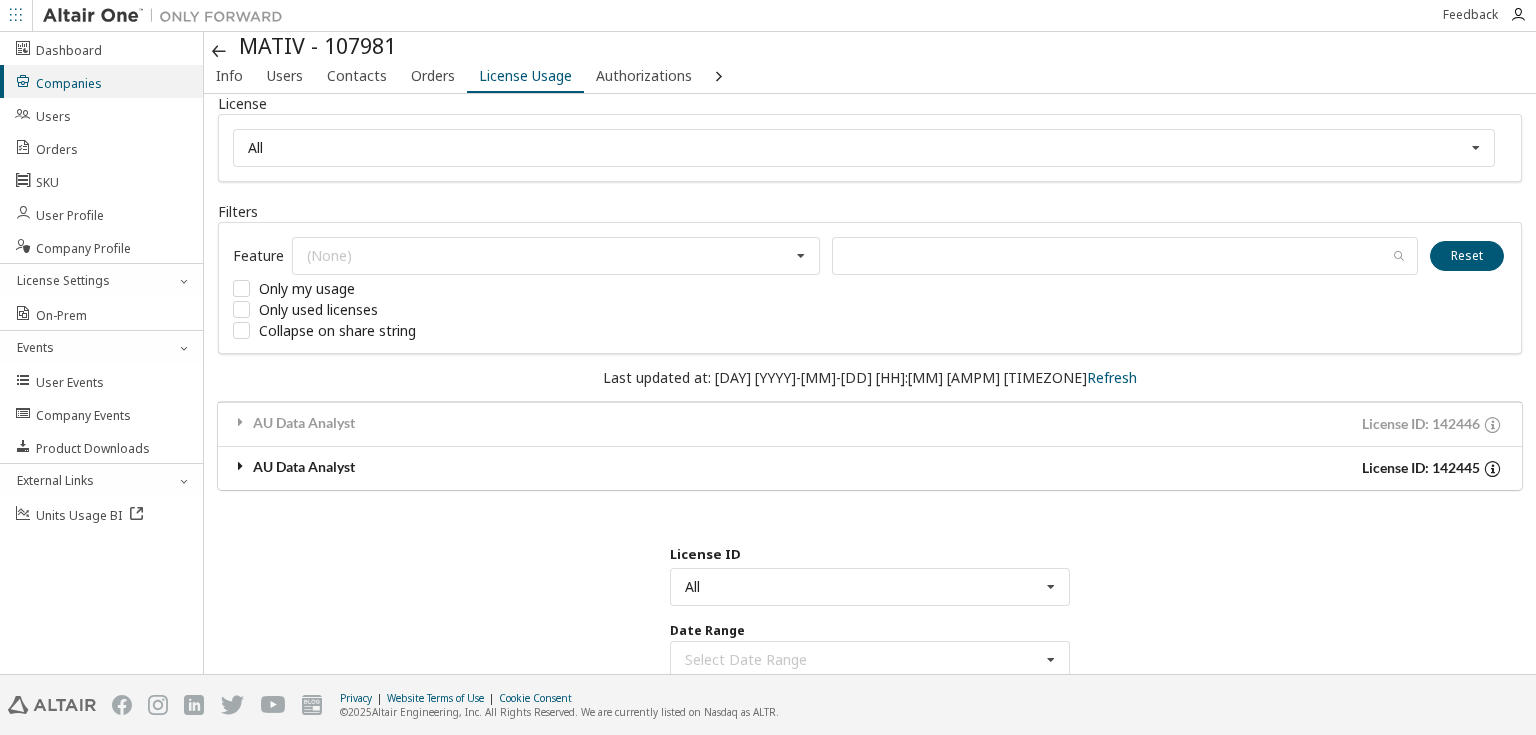 click at bounding box center [241, 466] 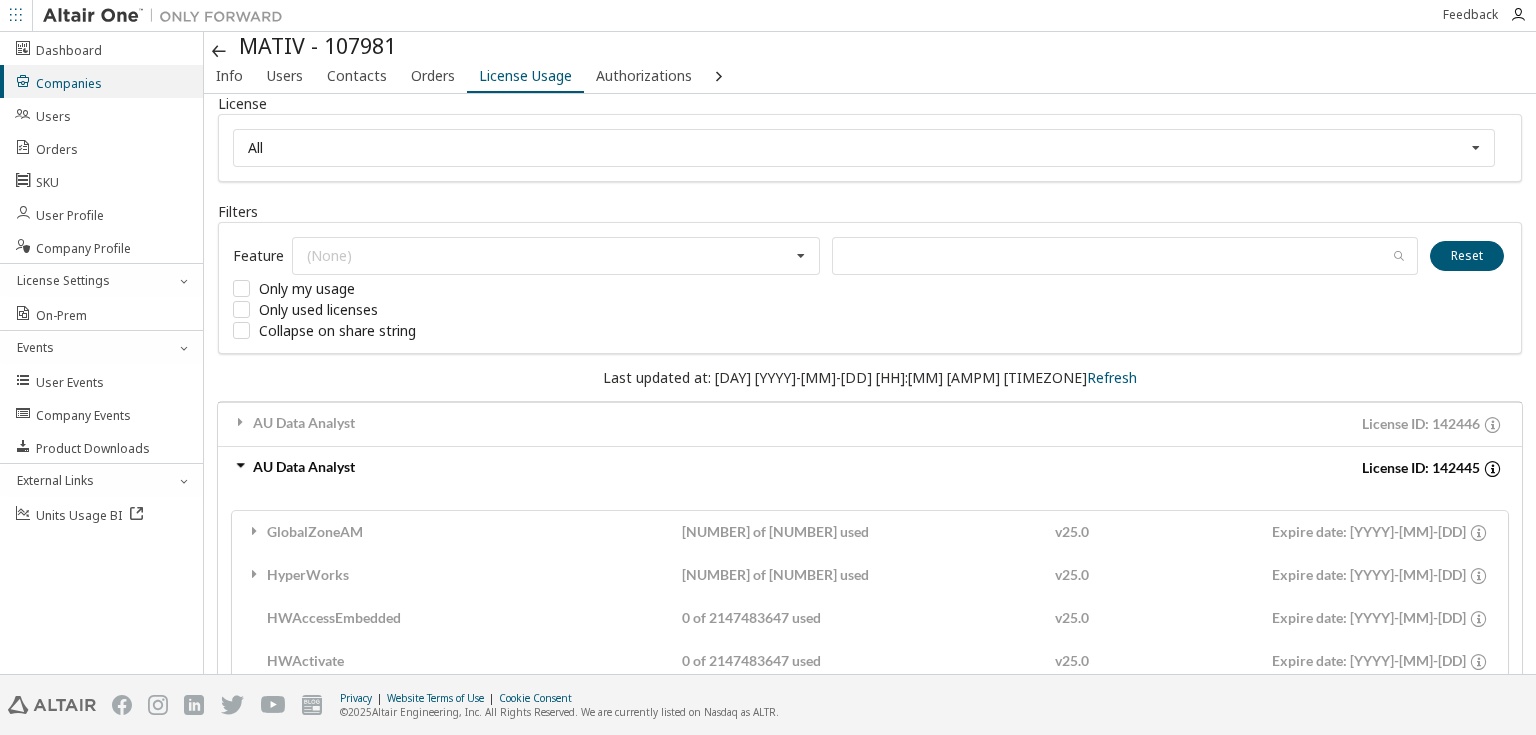 click at bounding box center (241, 466) 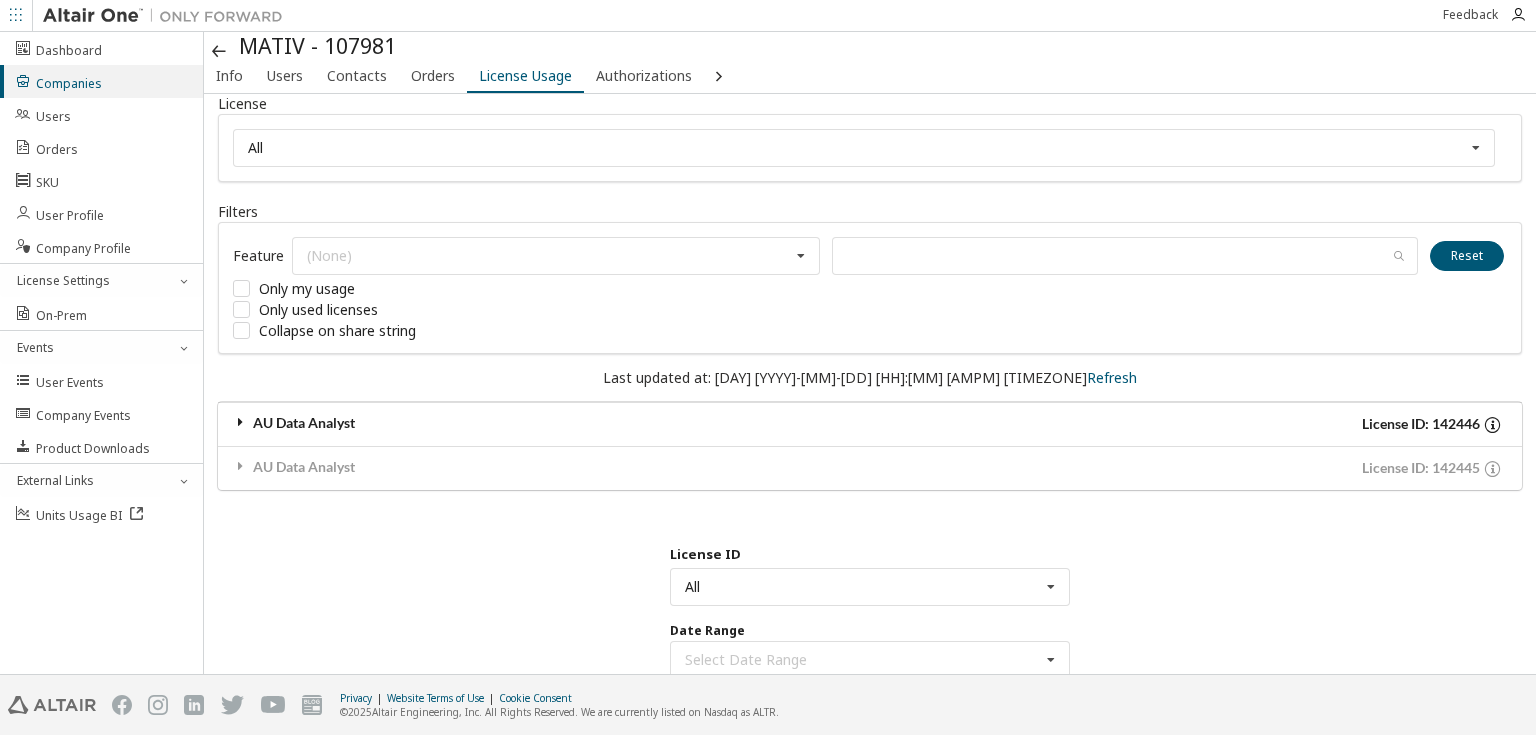 click at bounding box center (241, 422) 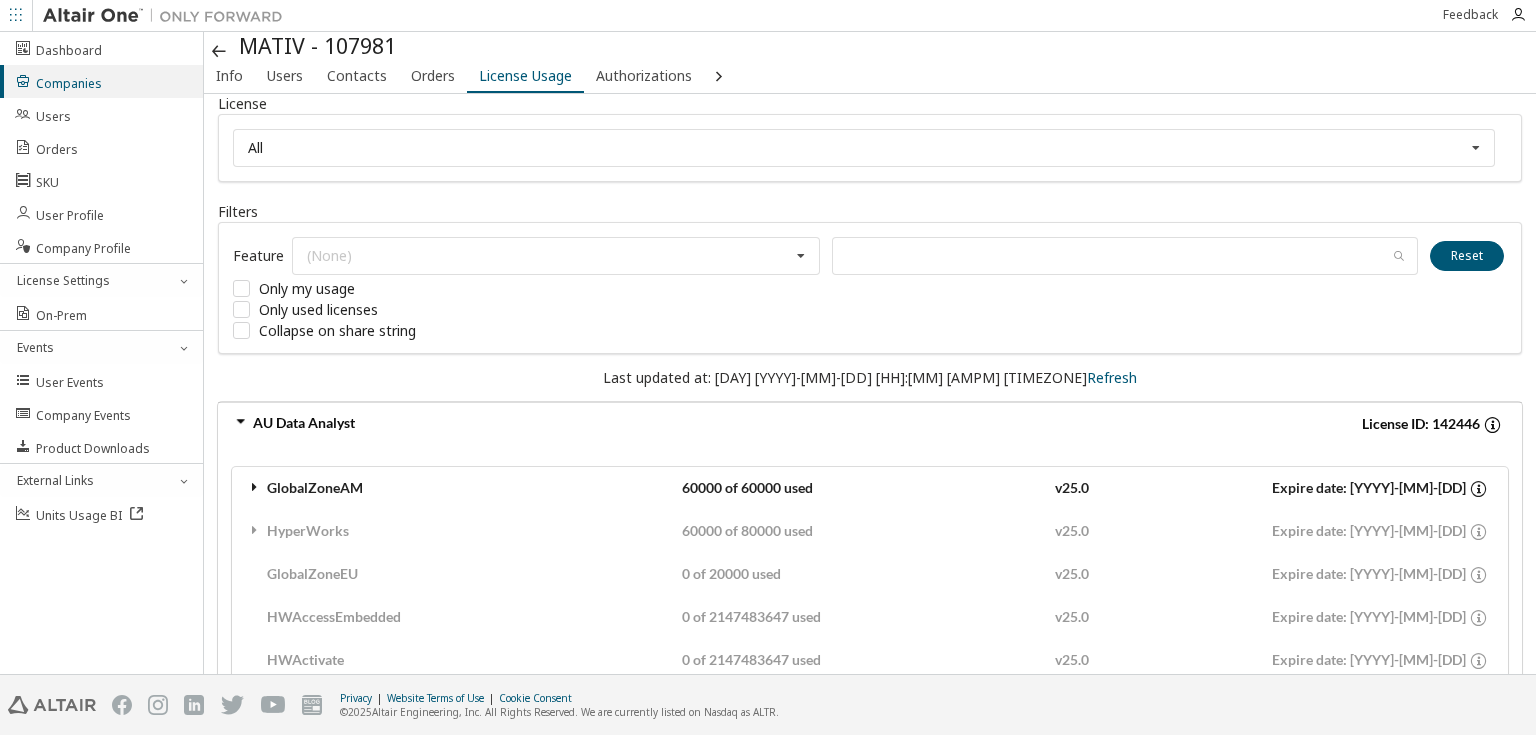 click at bounding box center (255, 487) 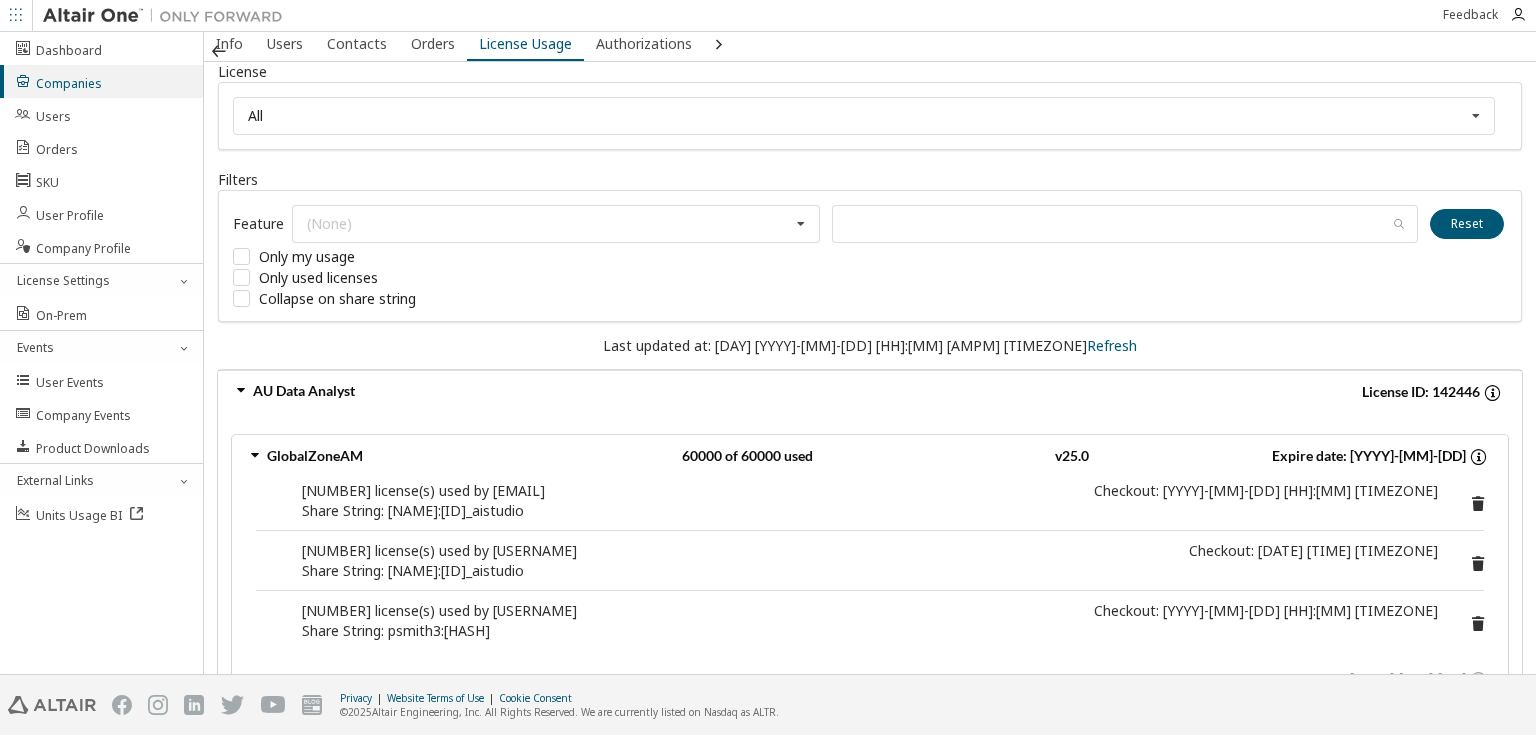 scroll, scrollTop: 0, scrollLeft: 0, axis: both 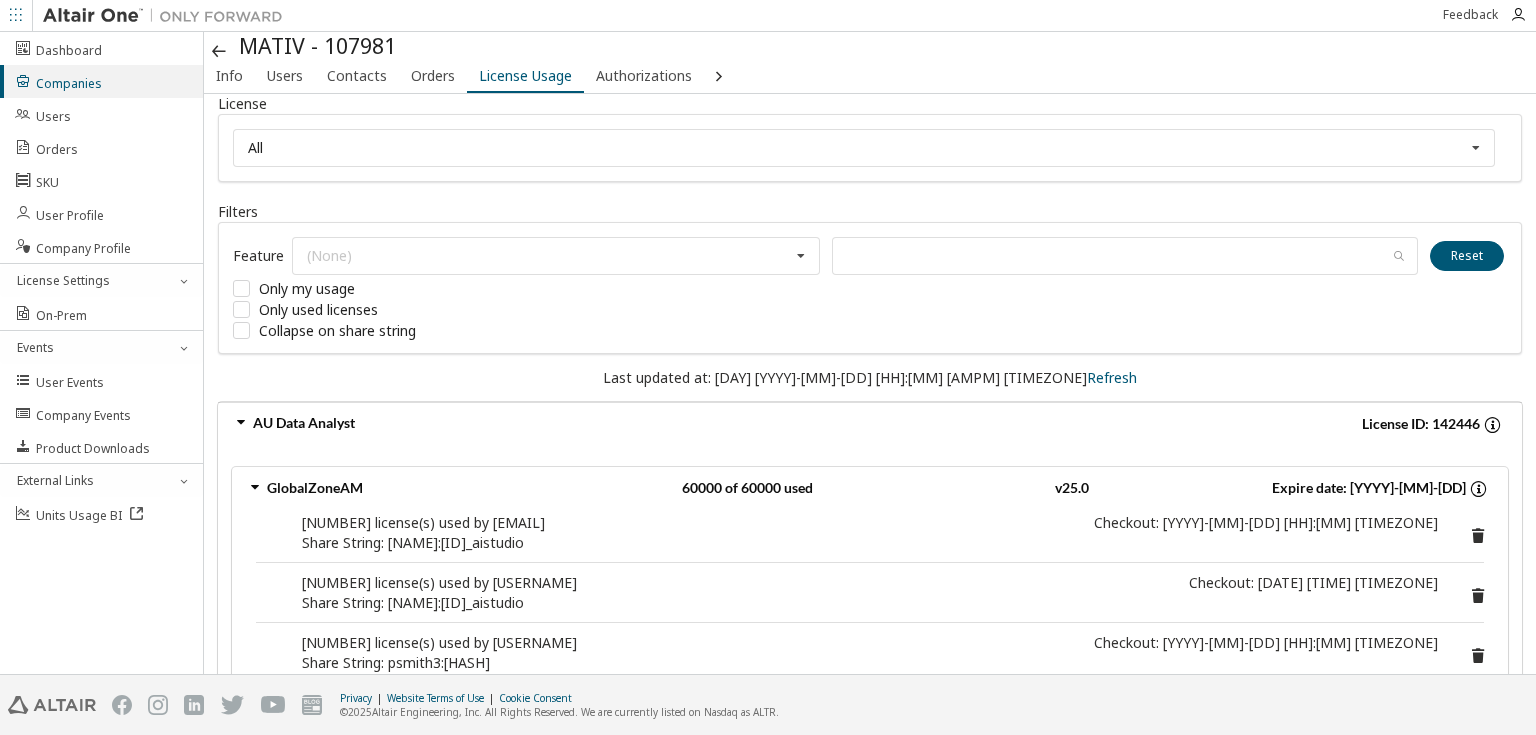 click at bounding box center (241, 422) 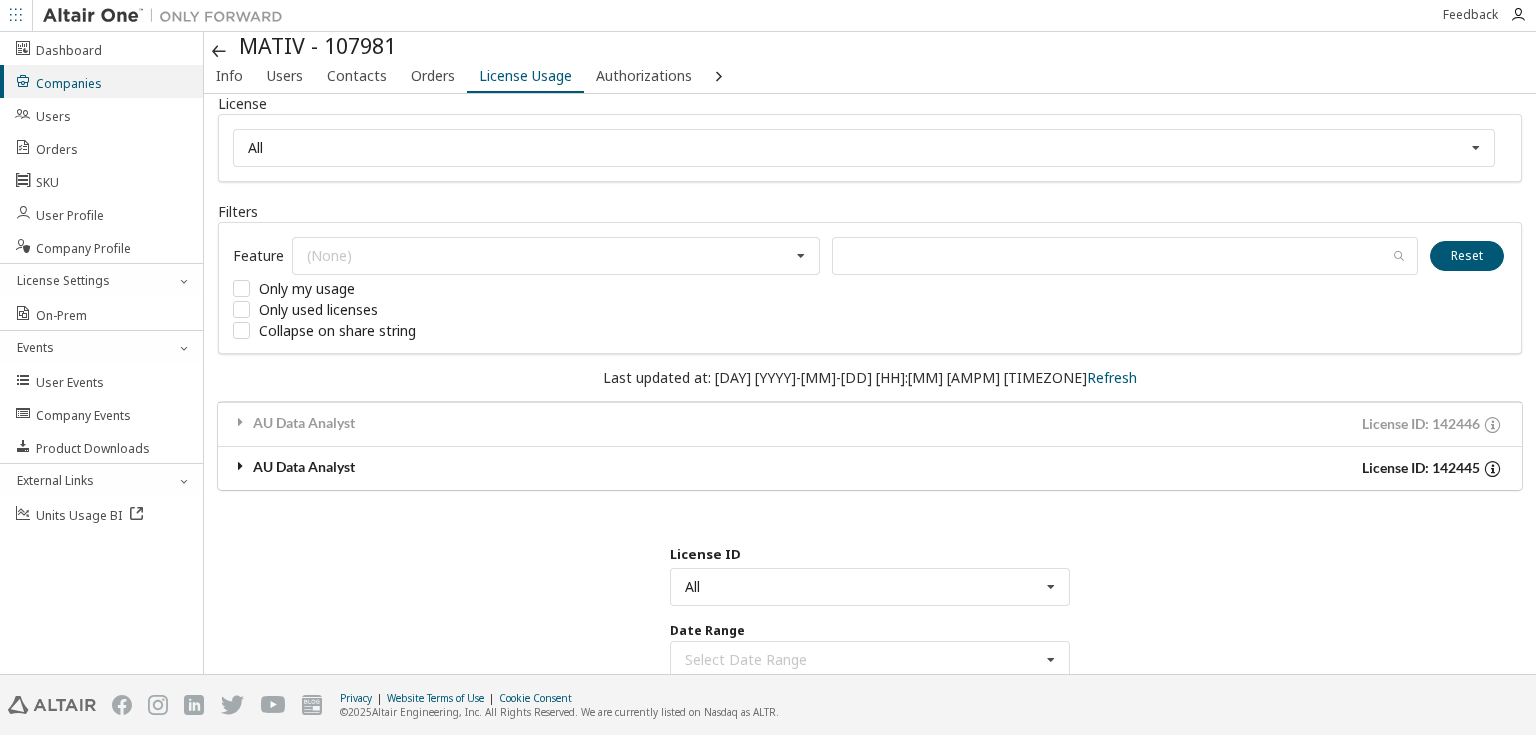 click at bounding box center (241, 466) 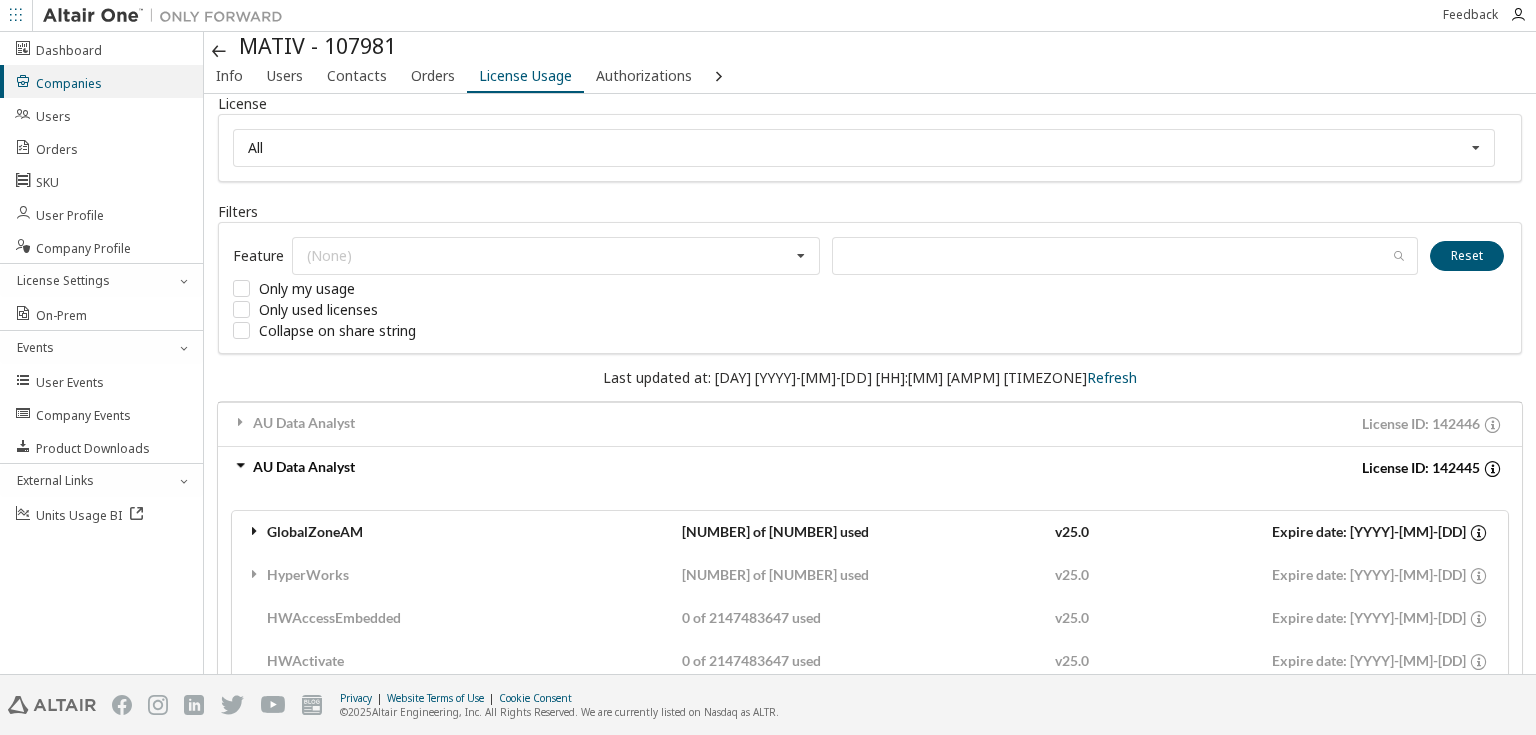 click at bounding box center [255, 531] 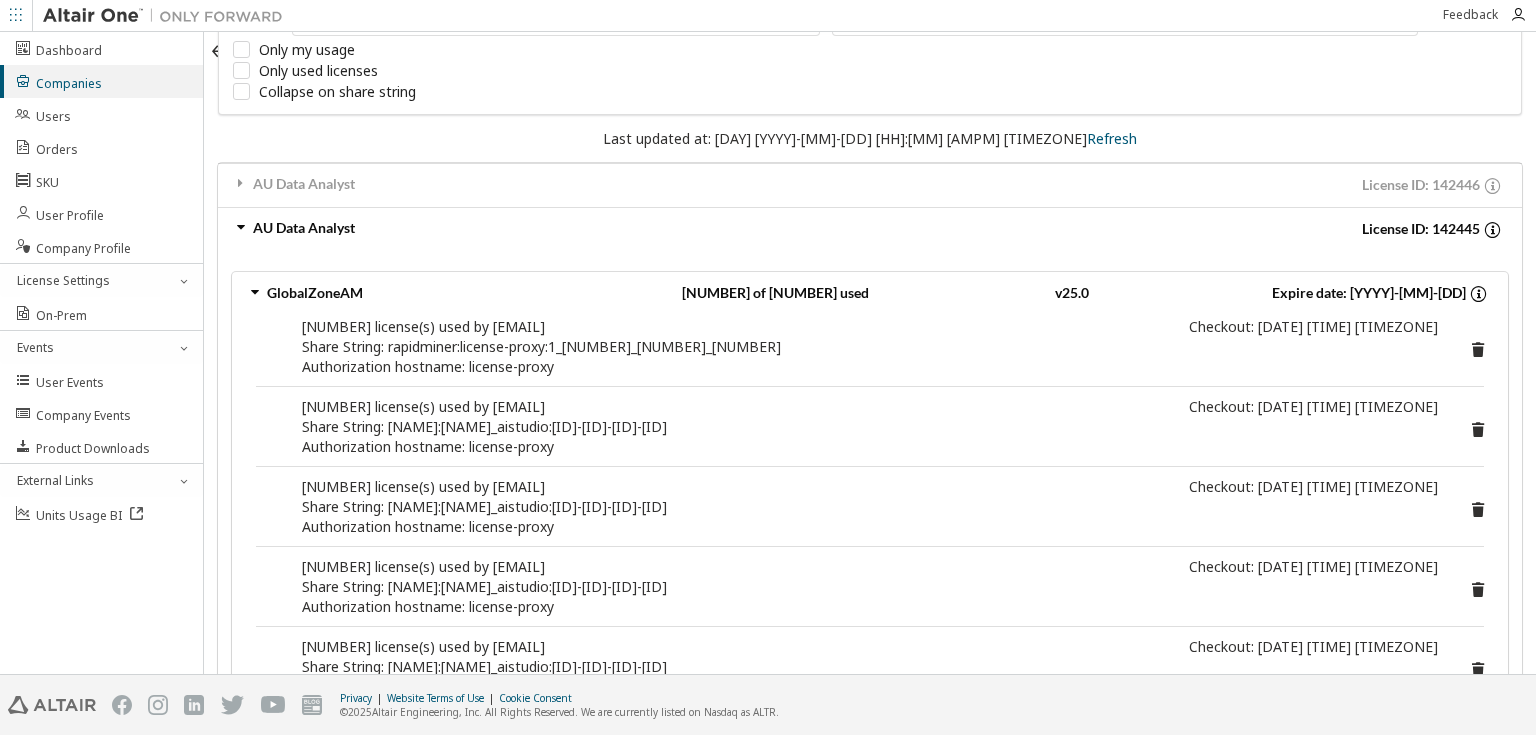 scroll, scrollTop: 240, scrollLeft: 0, axis: vertical 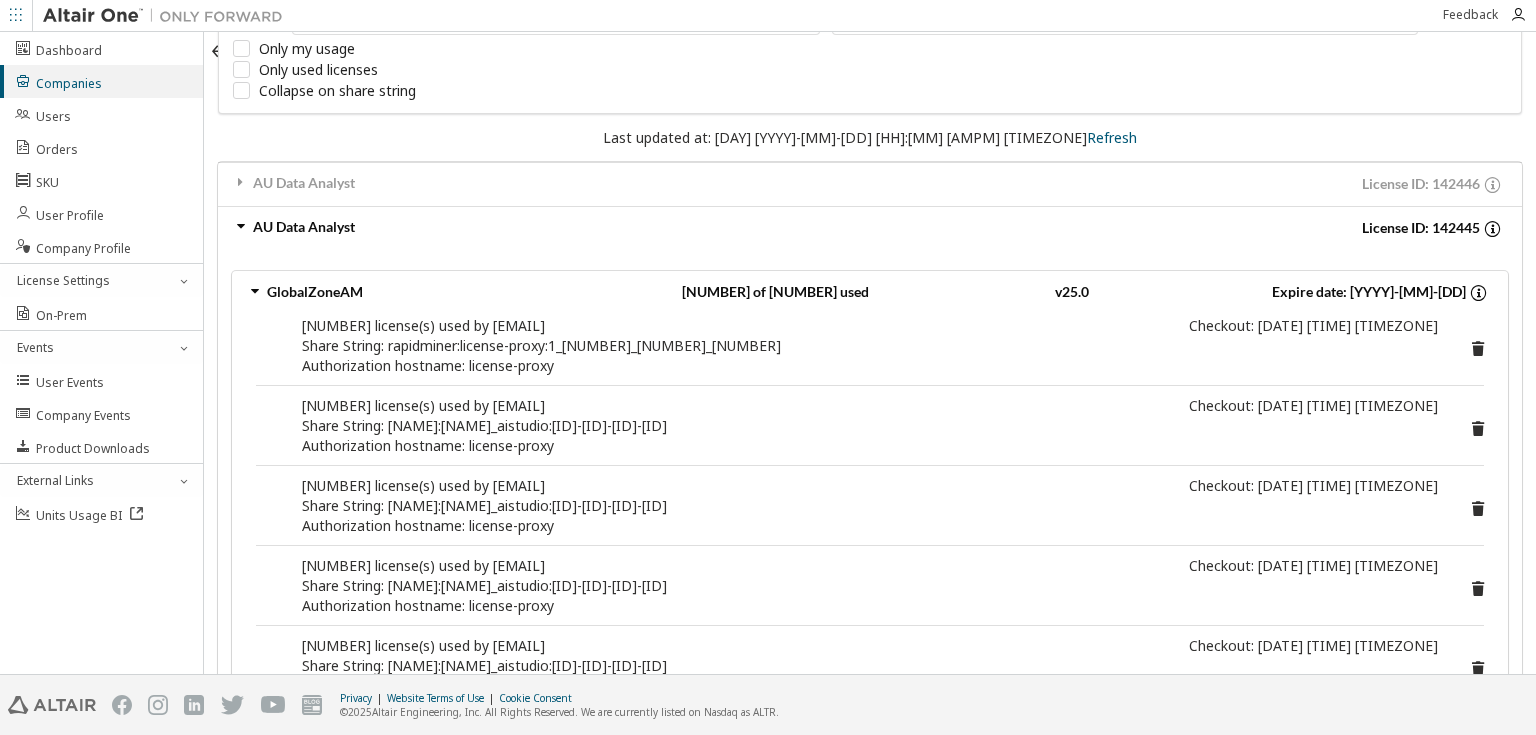 click at bounding box center (255, 291) 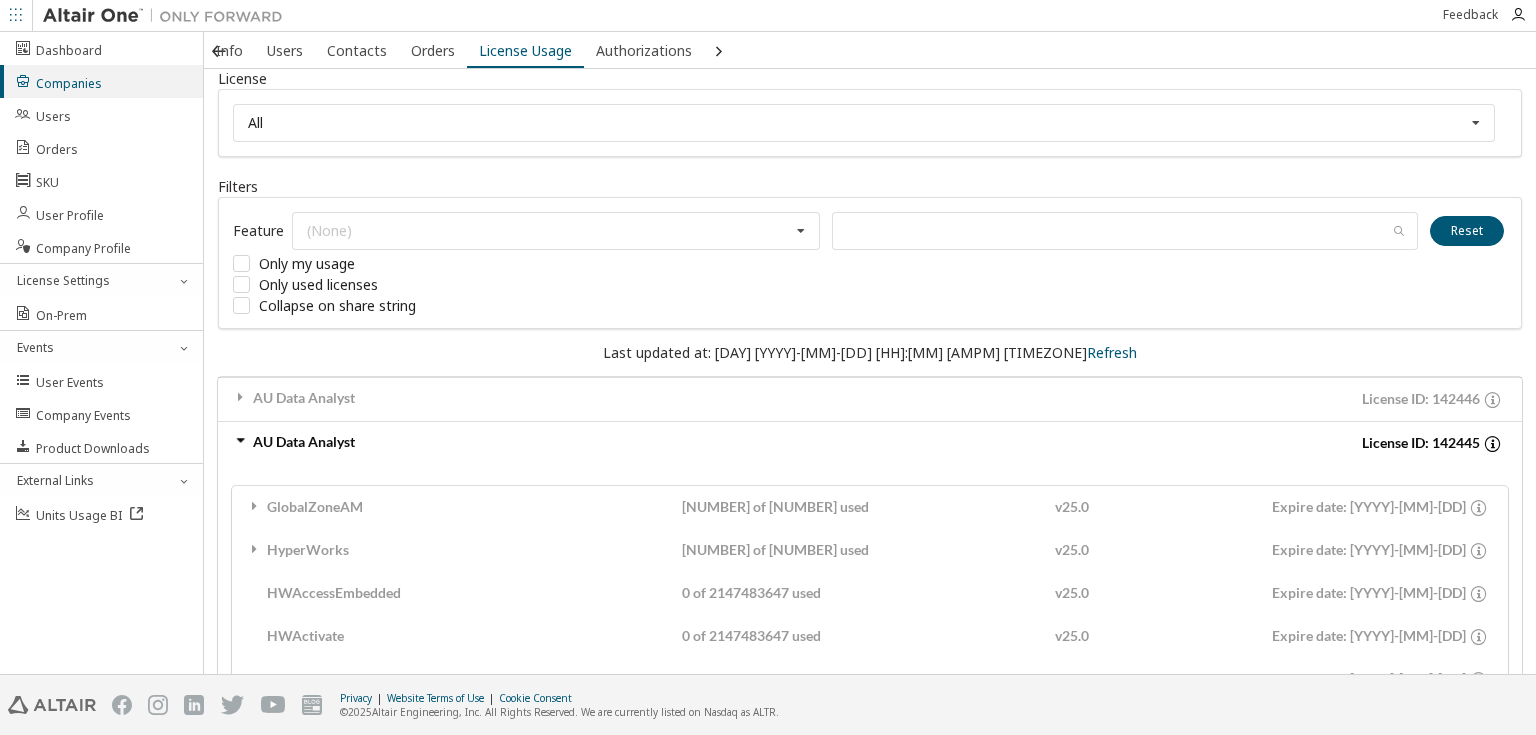 scroll, scrollTop: 0, scrollLeft: 0, axis: both 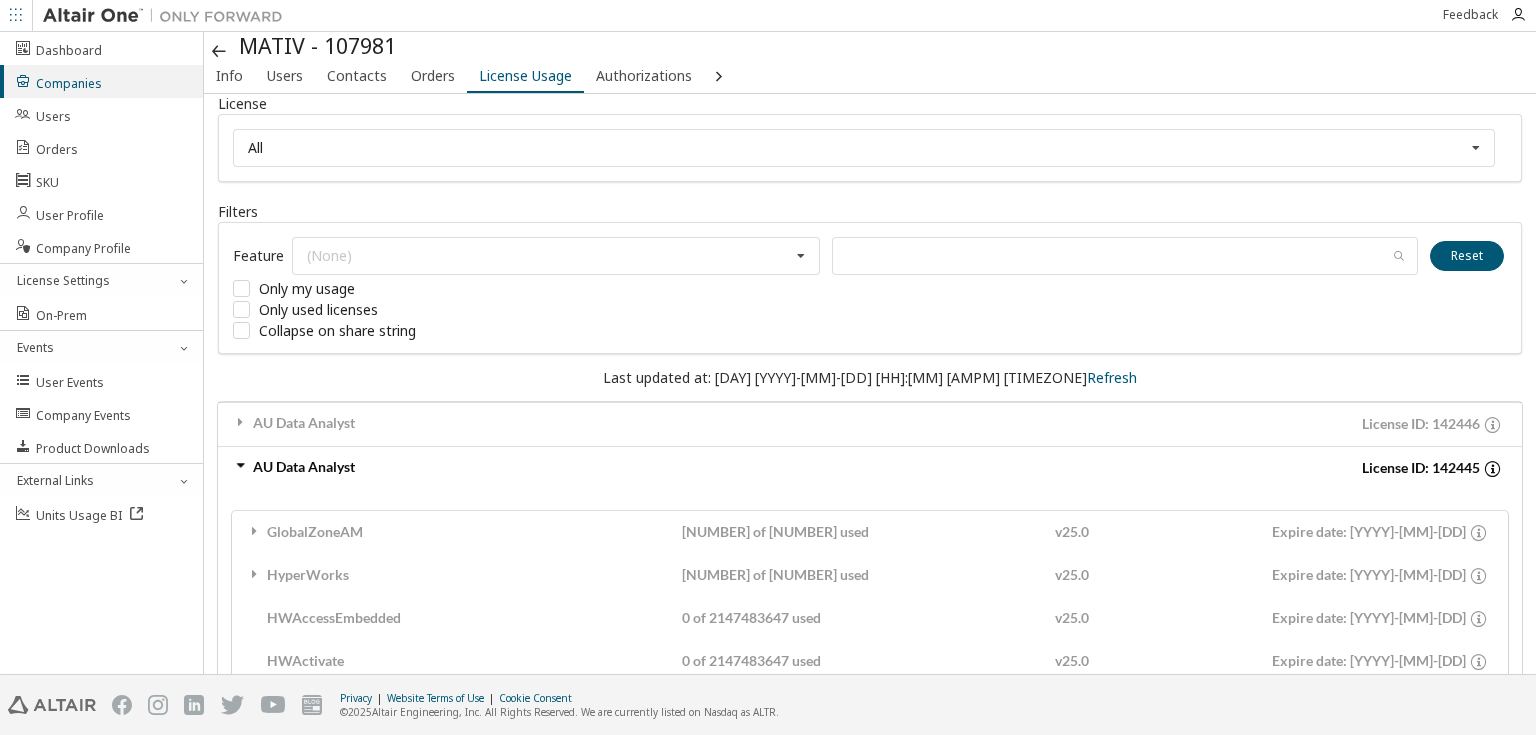 click at bounding box center [241, 466] 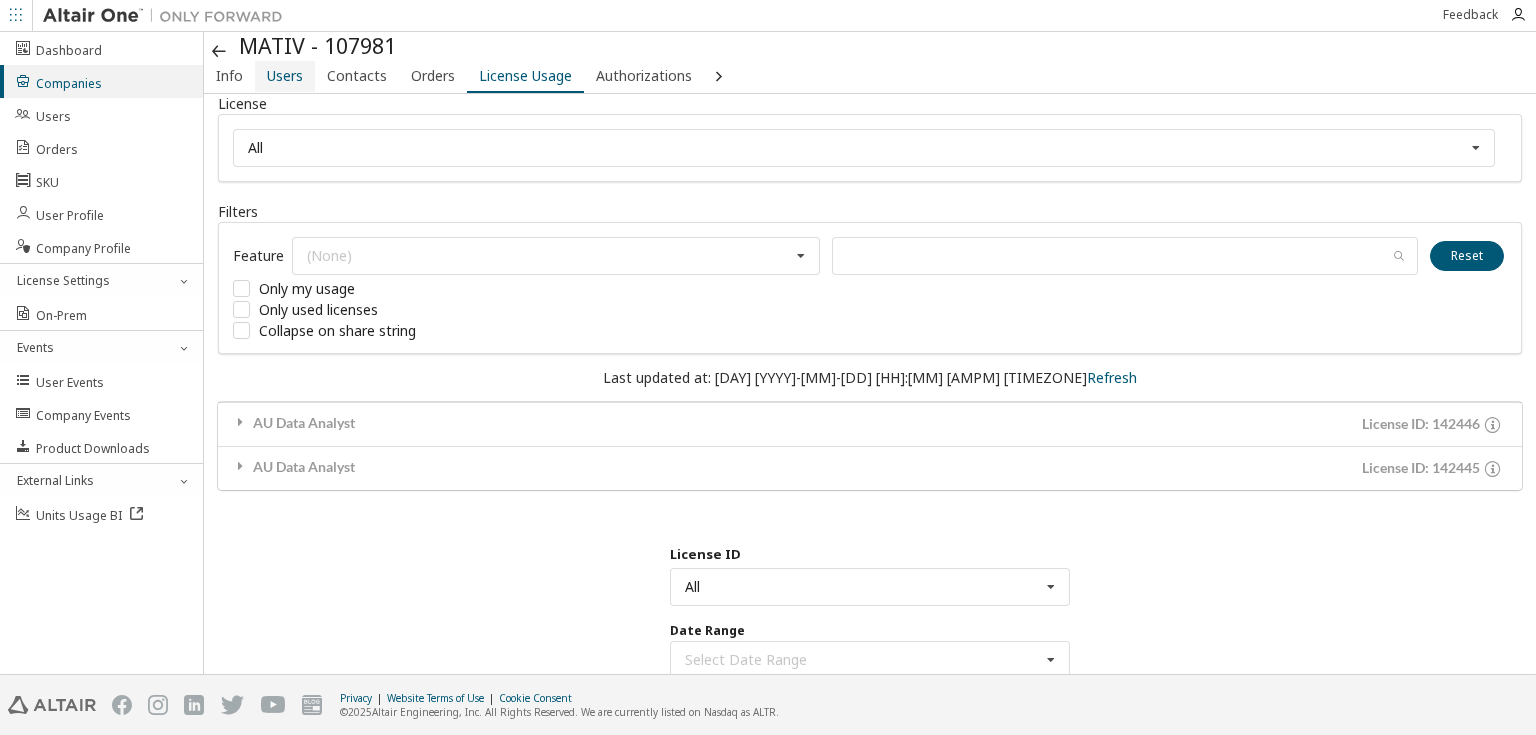 click on "Users" at bounding box center (285, 76) 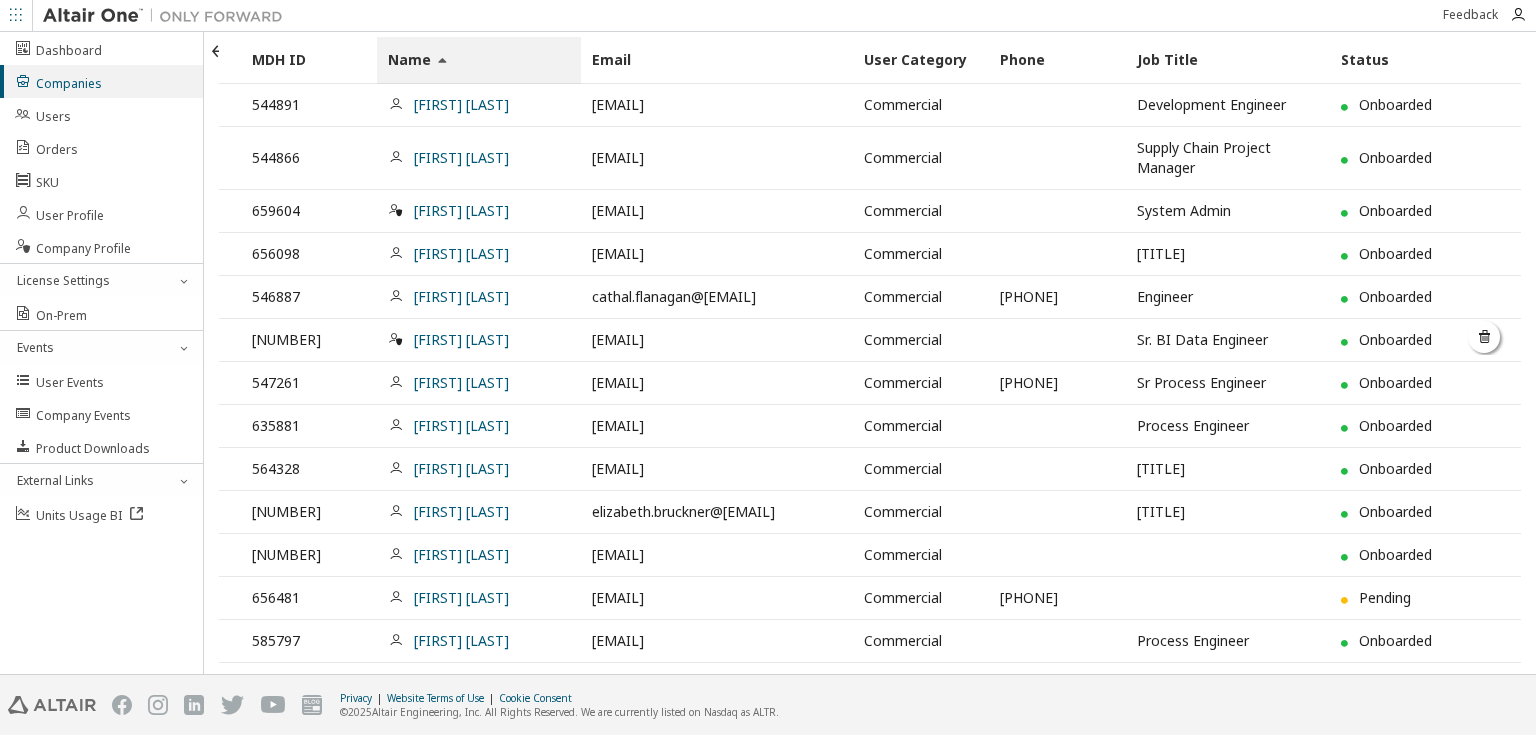 scroll, scrollTop: 240, scrollLeft: 0, axis: vertical 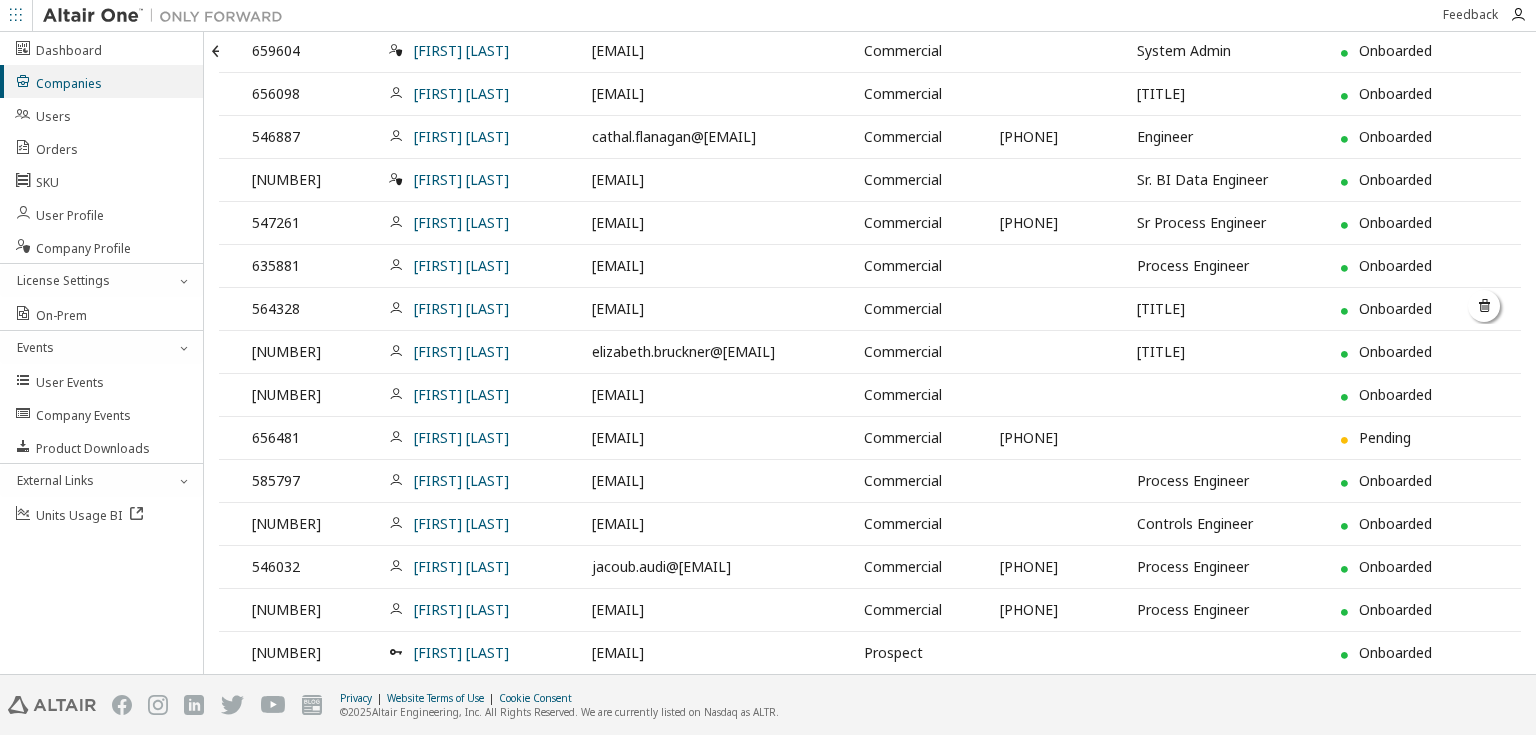 click on "[NUMBER] [FIRST] [LAST] [EMAIL] [ROLE] Onboarded [NUMBER] [FIRST] [LAST] [EMAIL] [ROLE] Onboarded [NUMBER] [FIRST] [LAST] [EMAIL] [ROLE] Onboarded [NUMBER] [FIRST] [LAST] [EMAIL] [ROLE] Onboarded [NUMBER] [FIRST] [LAST] [EMAIL] [ROLE] [NUMBER] [TITLE] Onboarded [NUMBER] [FIRST] [LAST] [EMAIL] [ROLE] Onboarded [NUMBER] [FIRST] [LAST] [EMAIL] [ROLE] Onboarded [NUMBER] [FIRST] [LAST] [EMAIL] [ROLE] Onboarded [NUMBER] [FIRST] [LAST] [EMAIL] [ROLE] Onboarded [NUMBER] [FIRST] [LAST] [EMAIL] [ROLE] Onboarded [NUMBER] [FIRST] [LAST] [EMAIL] [ROLE] [PHONE] Pending" at bounding box center [870, 600] 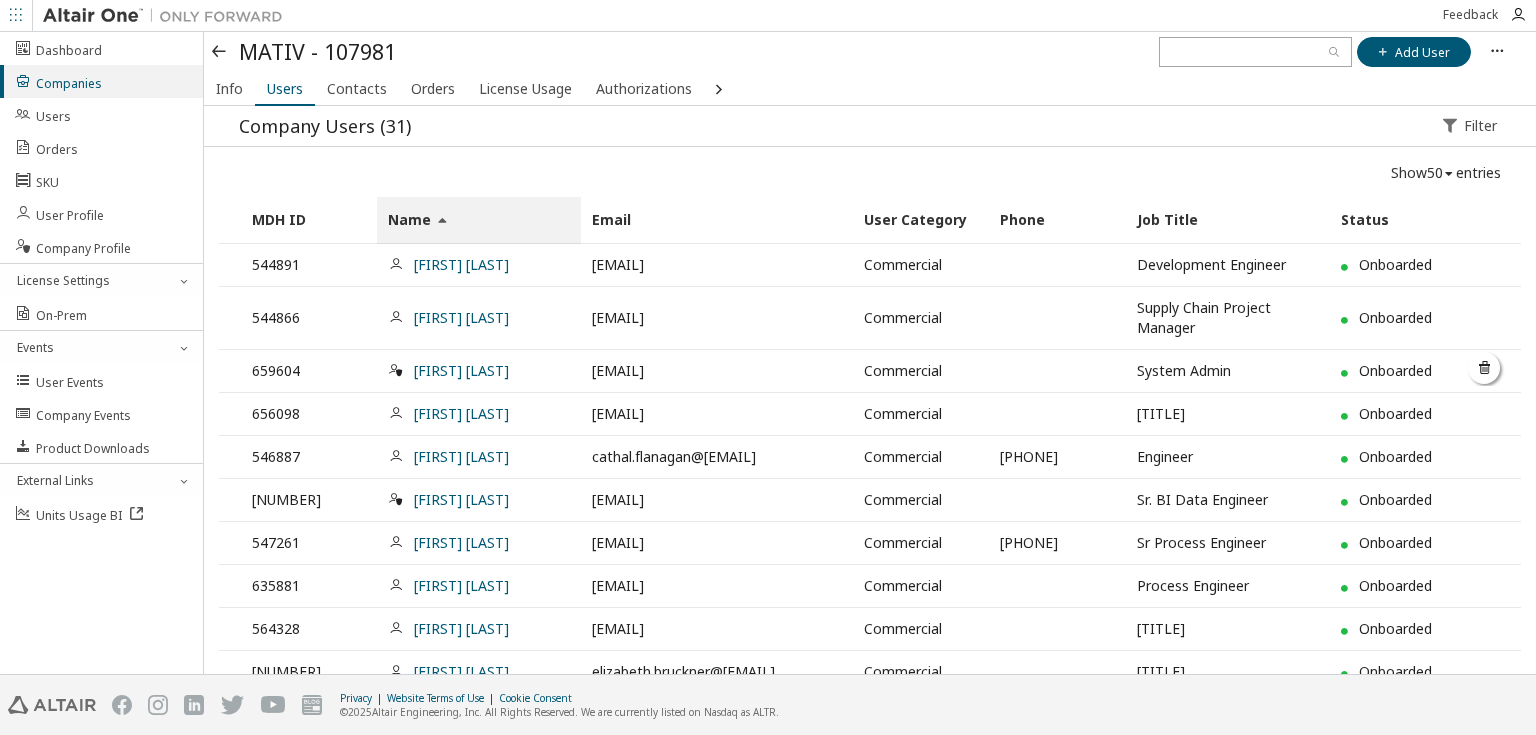 scroll, scrollTop: 0, scrollLeft: 0, axis: both 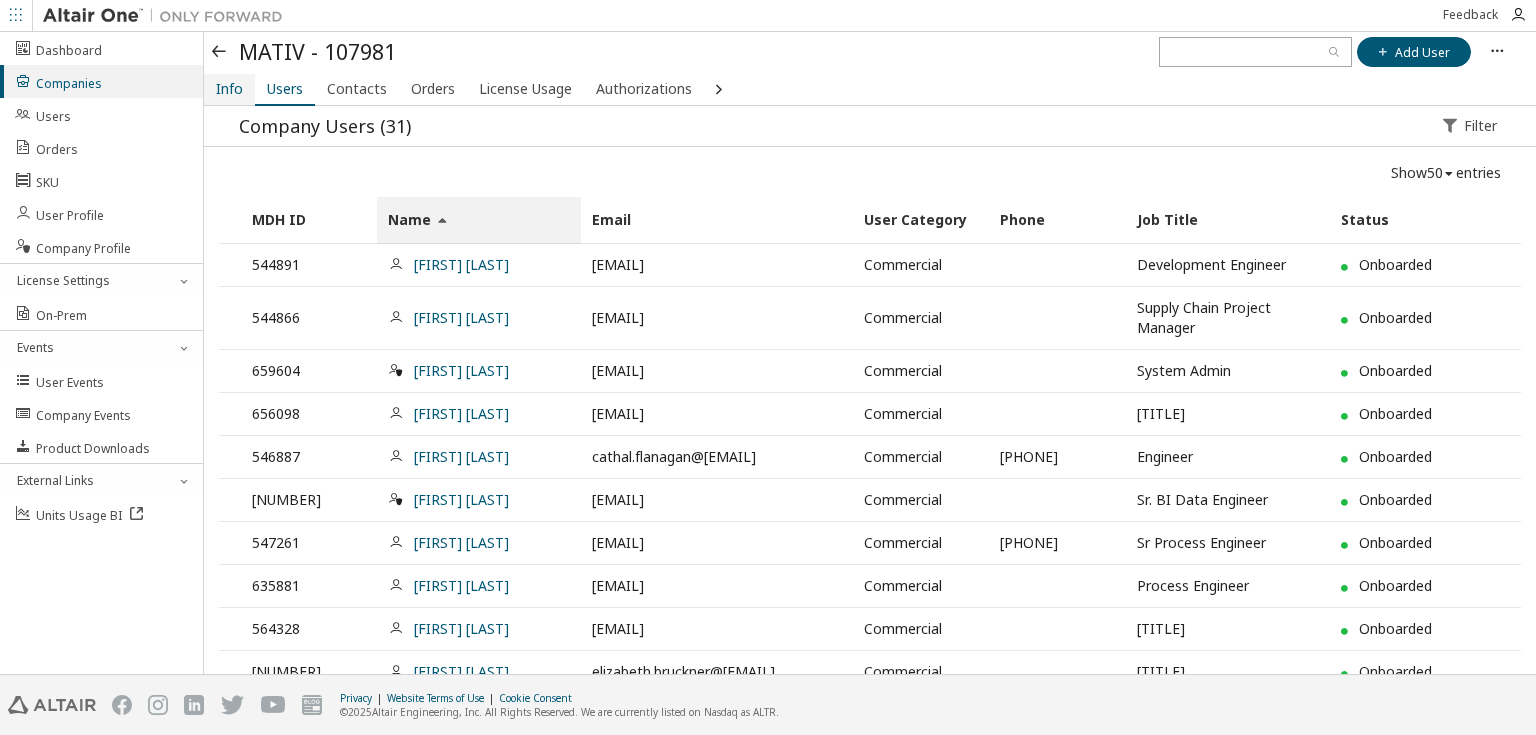 click on "Info" at bounding box center (229, 89) 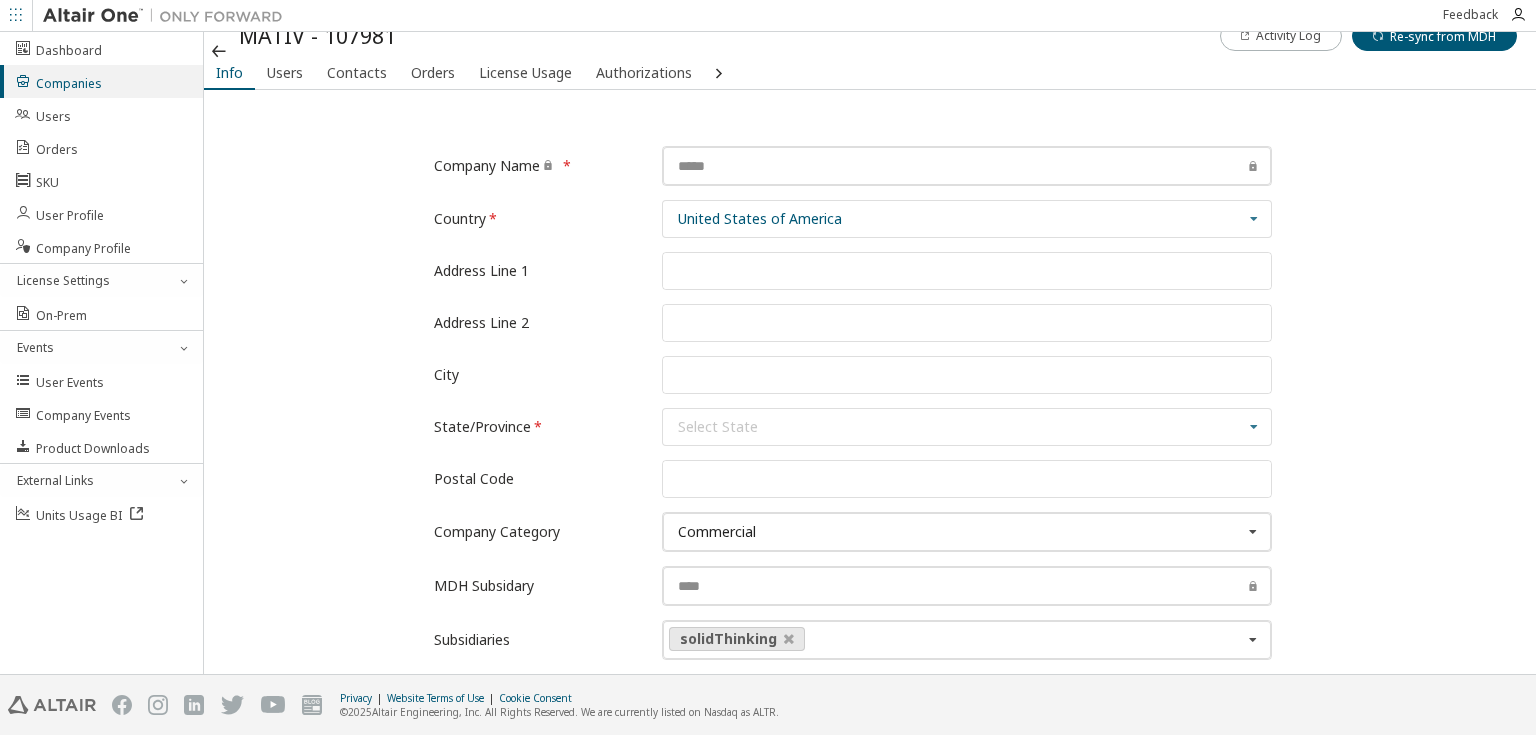 scroll, scrollTop: 0, scrollLeft: 0, axis: both 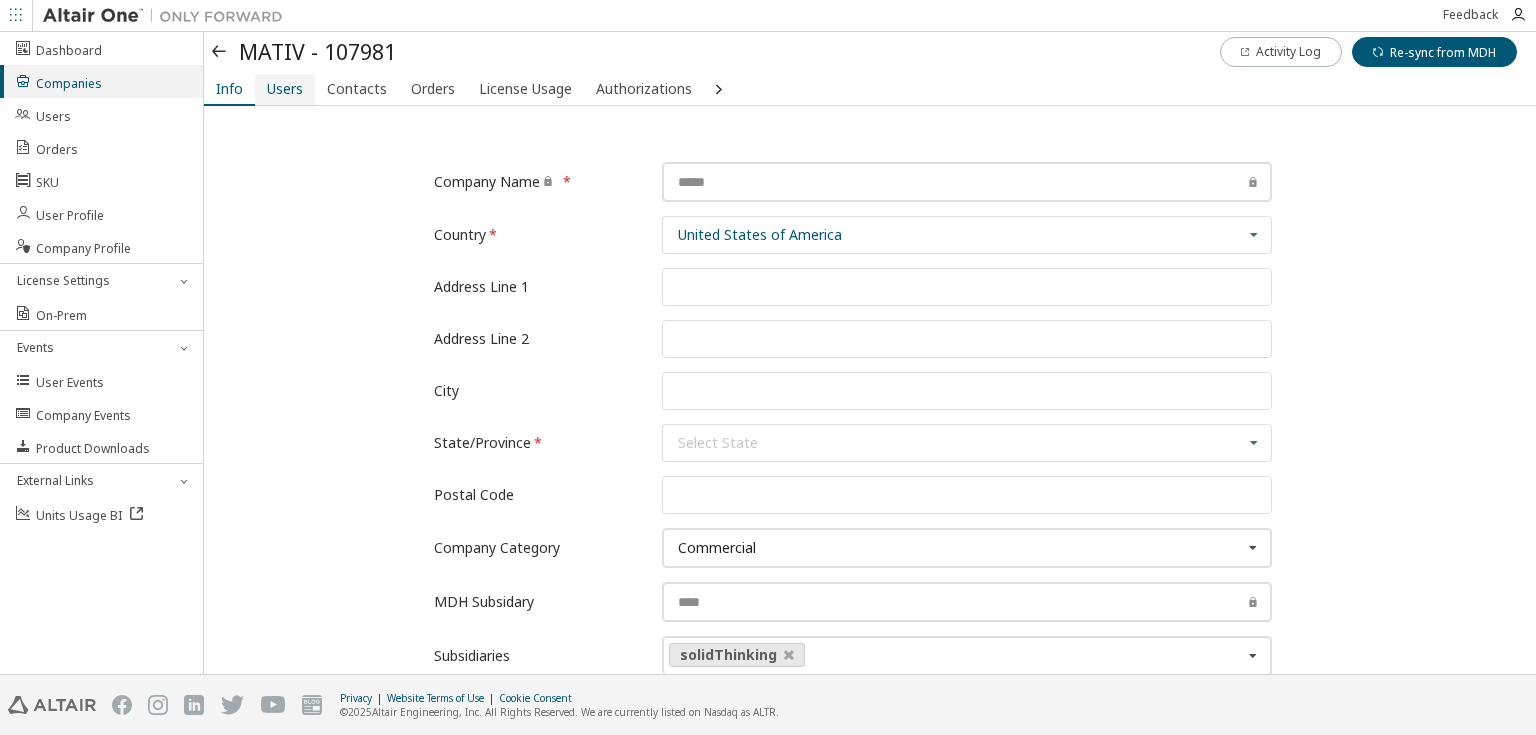 click on "Users" at bounding box center [285, 89] 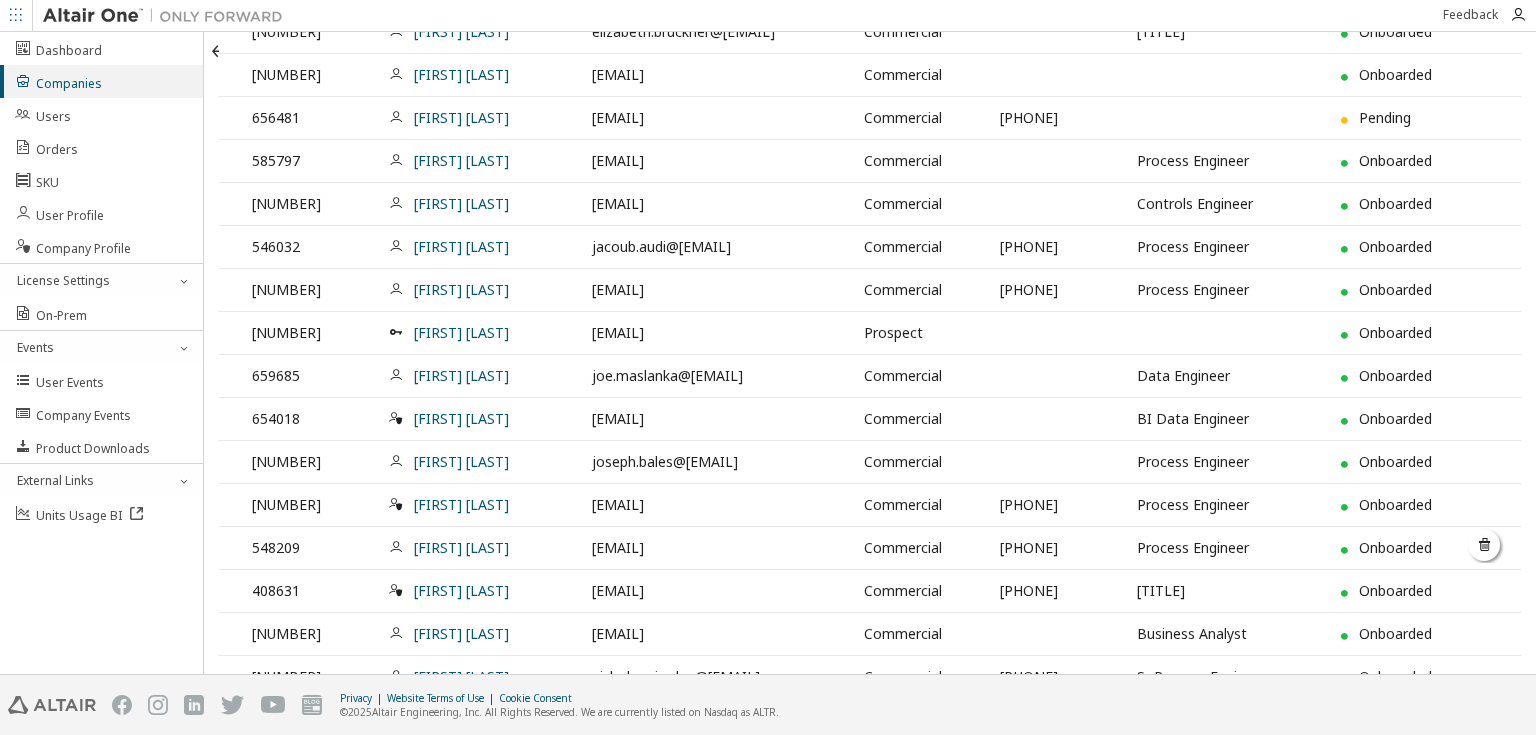 scroll, scrollTop: 720, scrollLeft: 0, axis: vertical 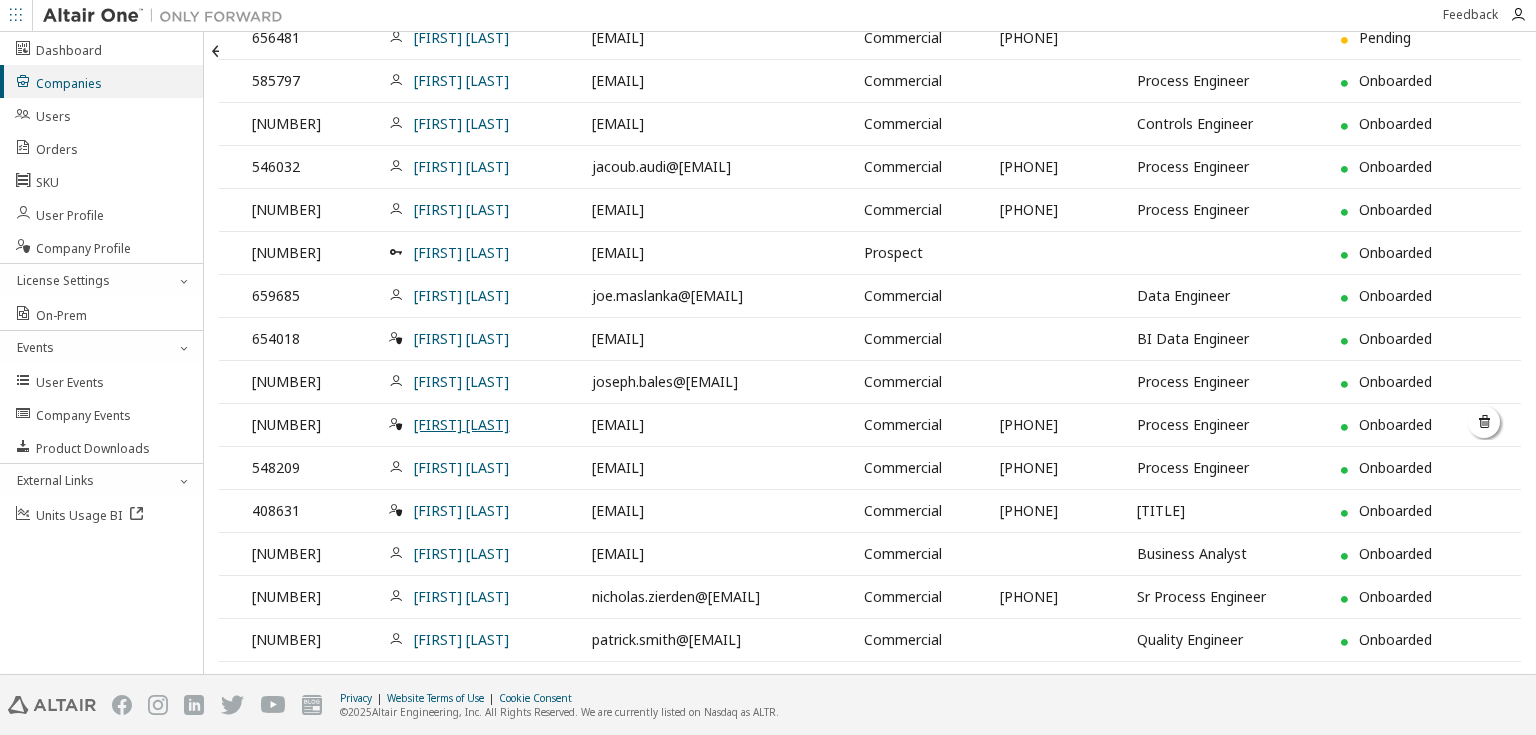 click on "[FIRST] [LAST]" at bounding box center (461, 424) 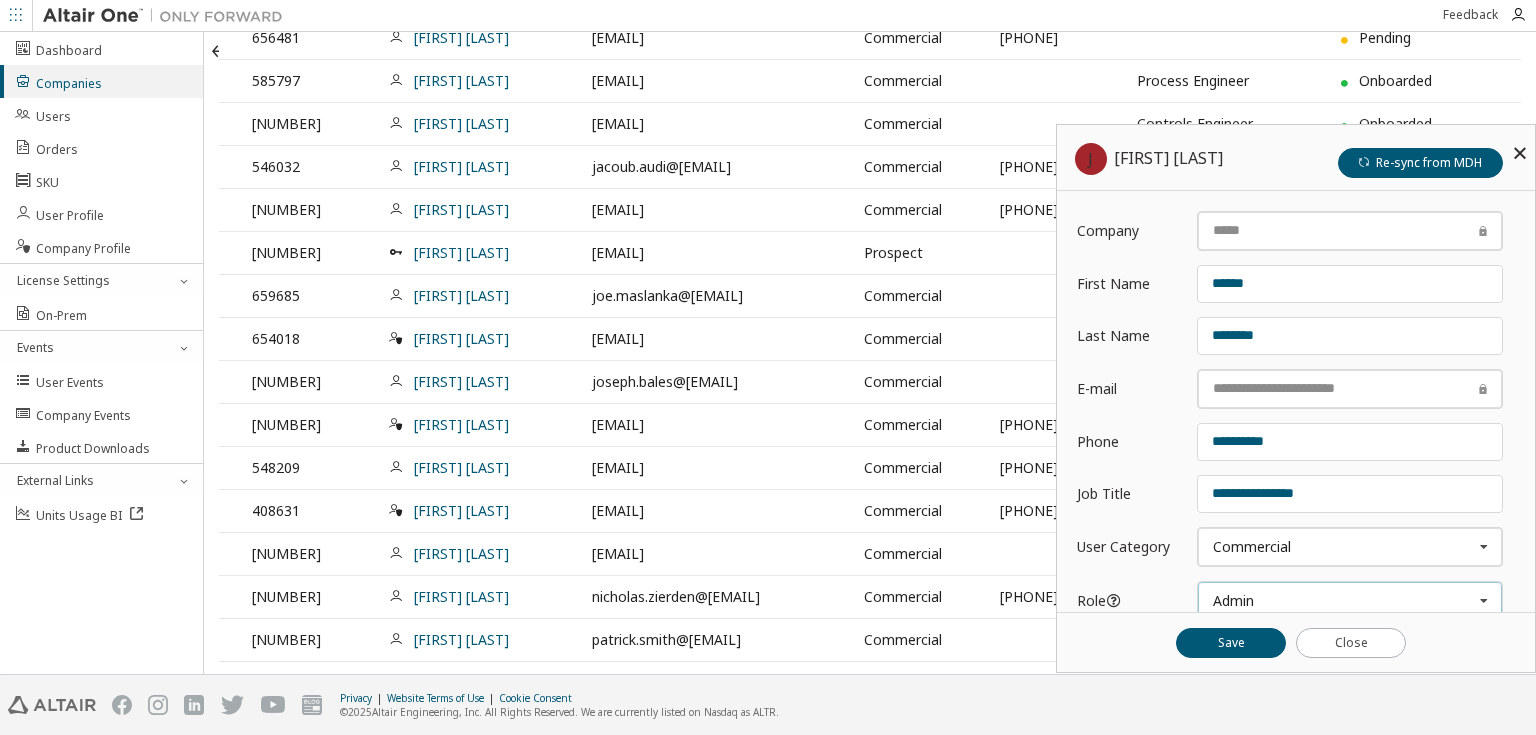 click on "Admin User Admin Owner" at bounding box center (1350, 601) 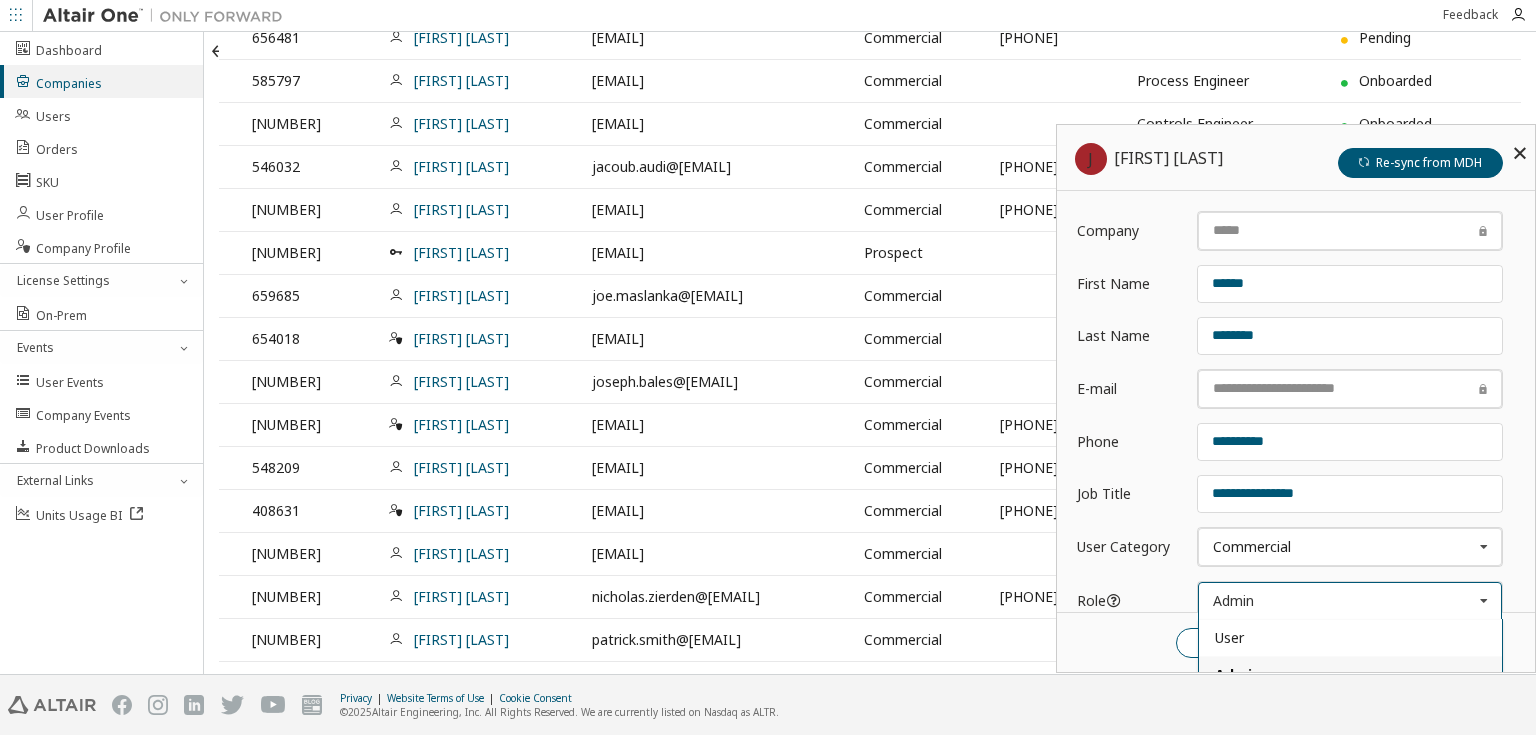 click on "User" at bounding box center (1350, 637) 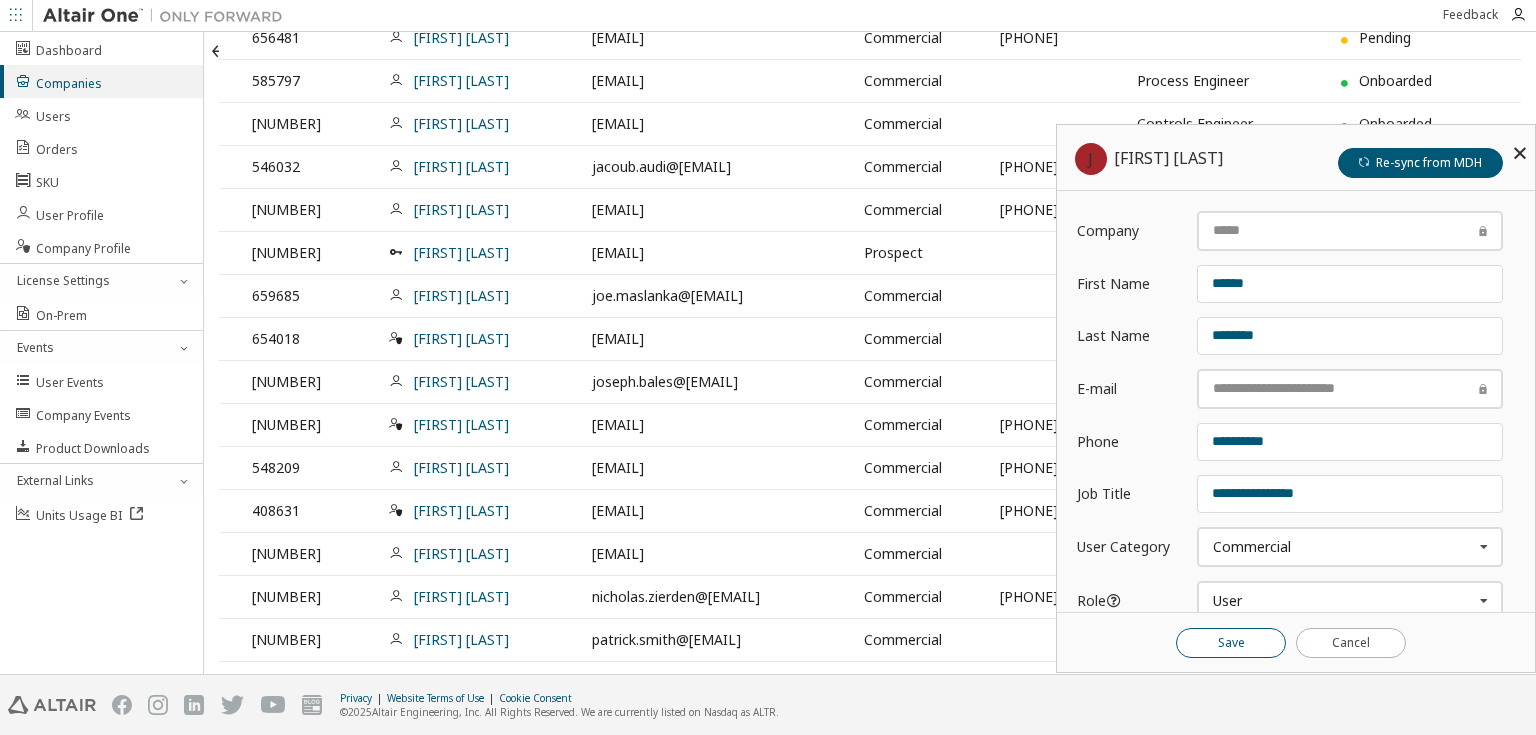 click on "Save" at bounding box center (1231, 643) 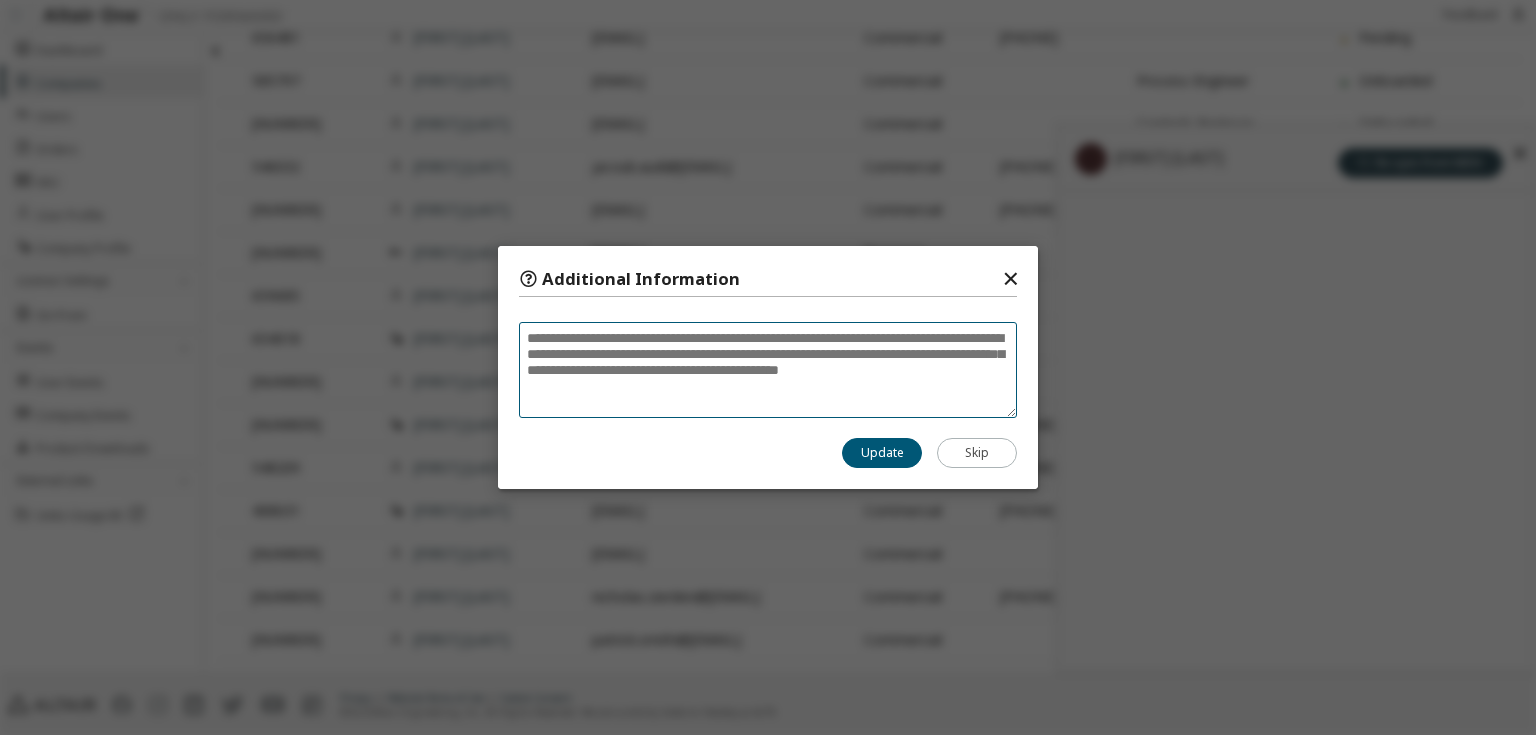click at bounding box center [768, 370] 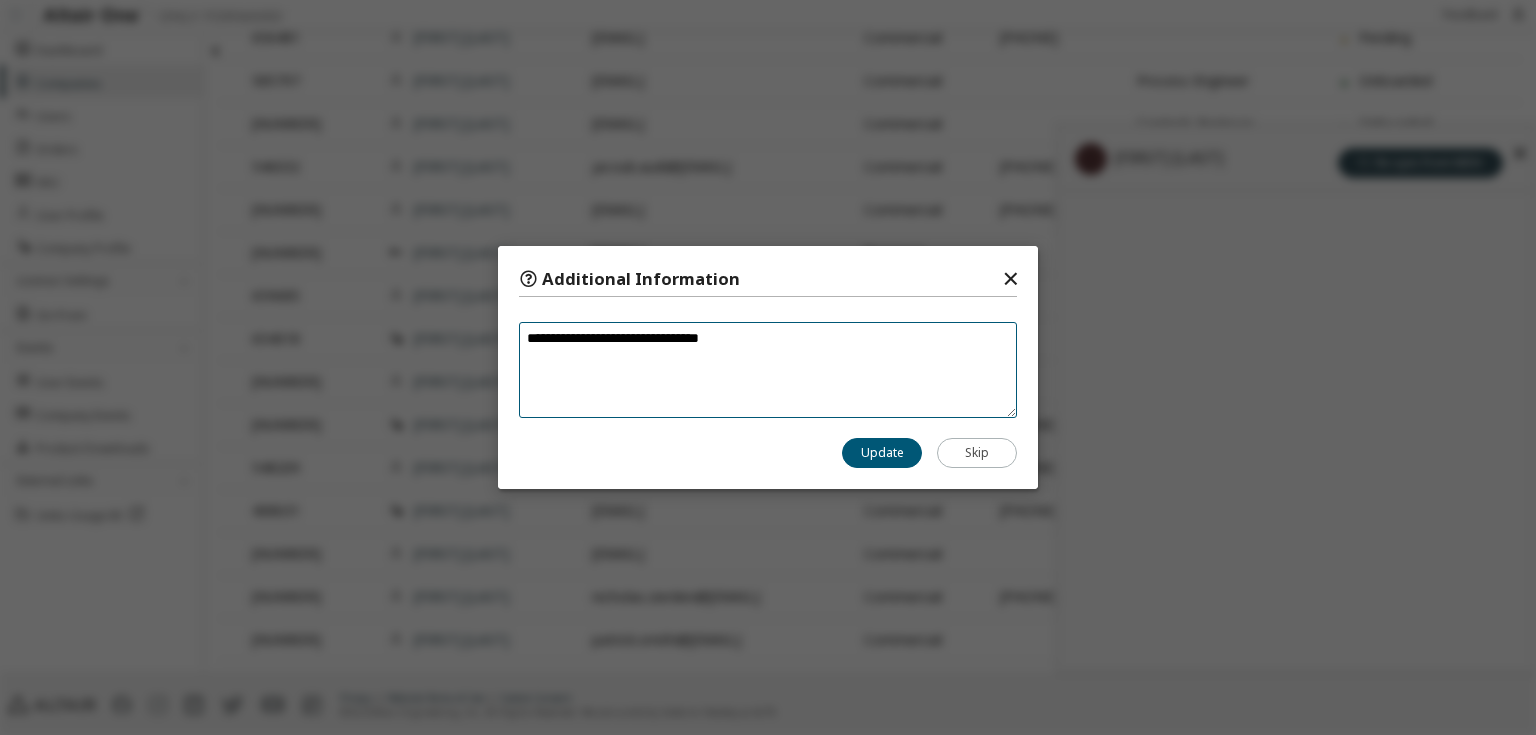 type on "**********" 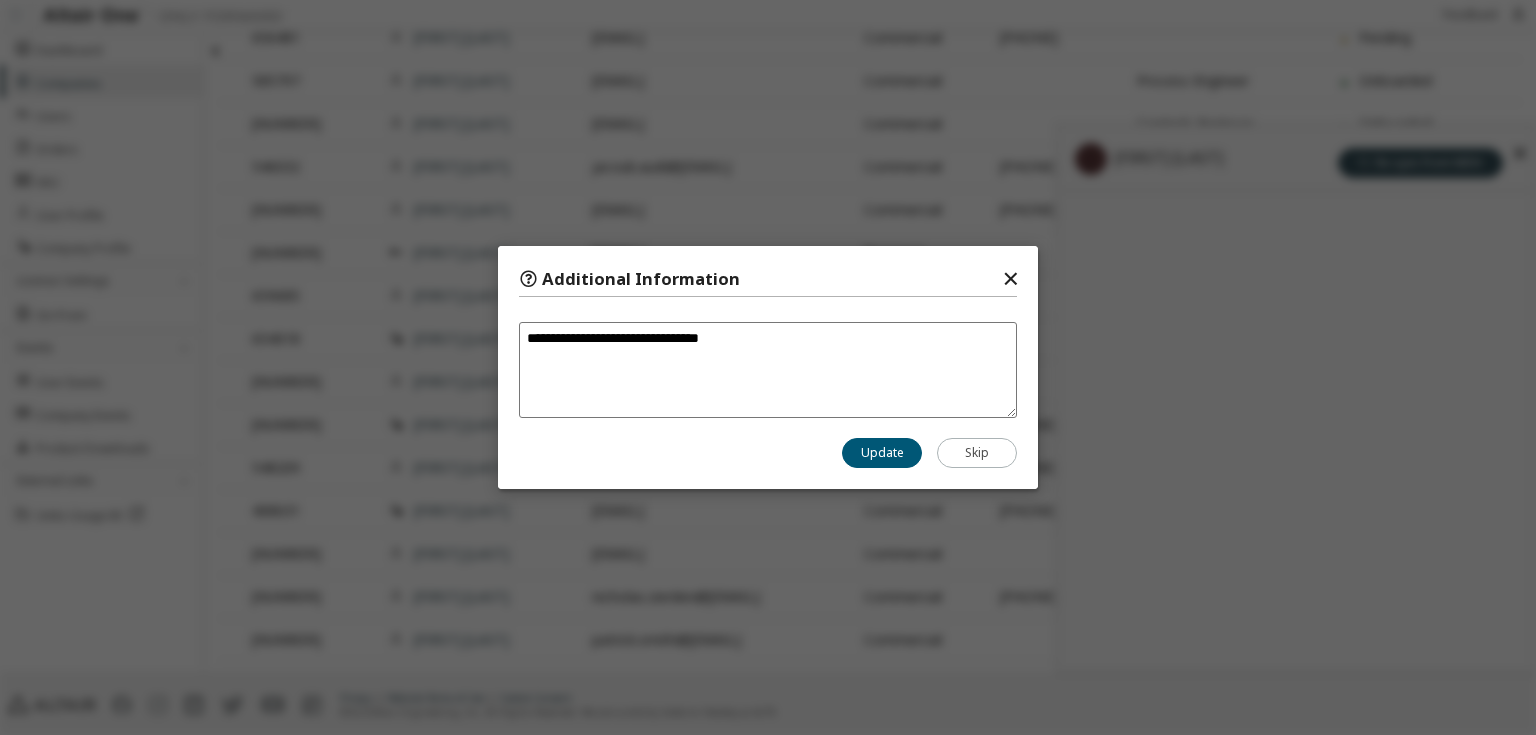 click on "**********" at bounding box center [768, 367] 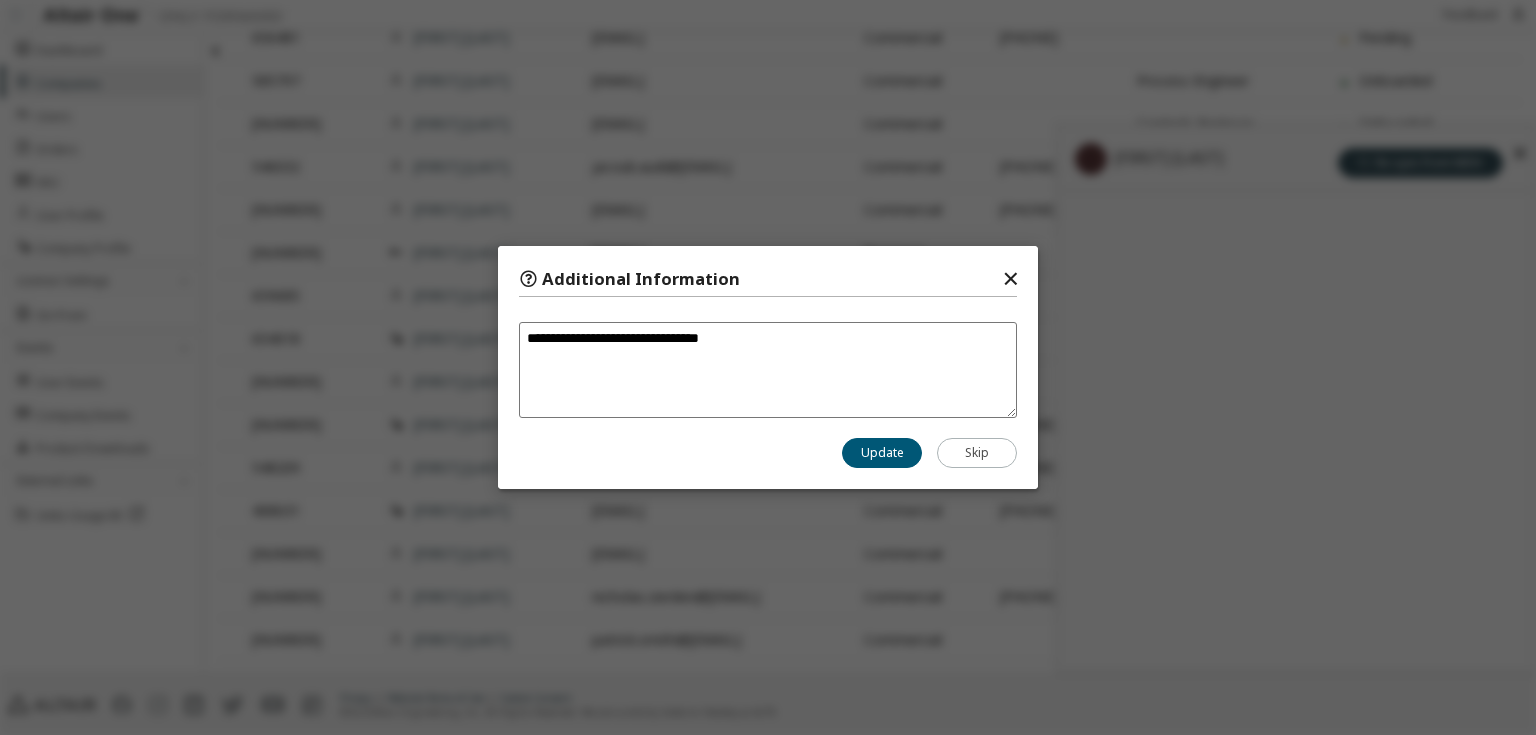 click on "Update" at bounding box center [882, 453] 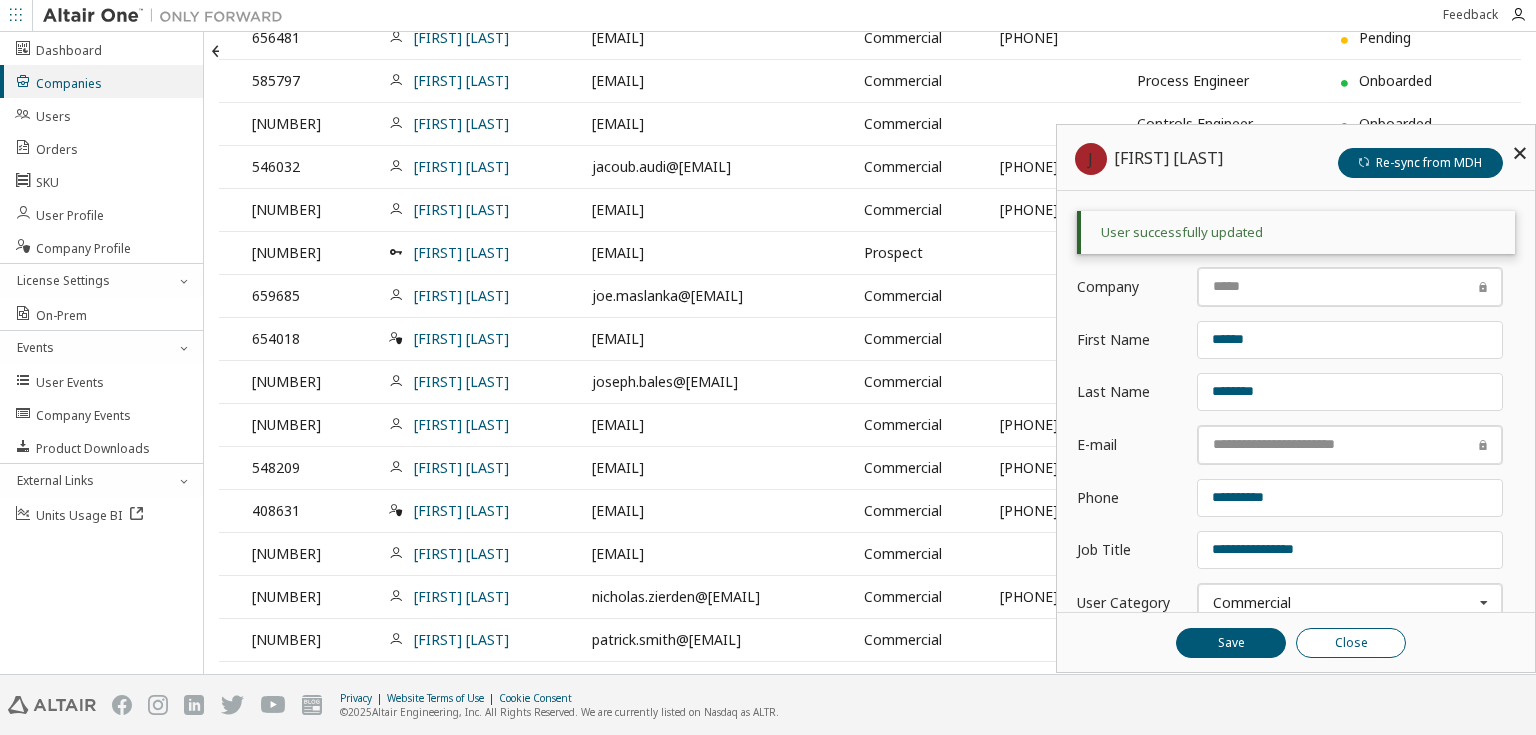 click on "Close" at bounding box center (1351, 643) 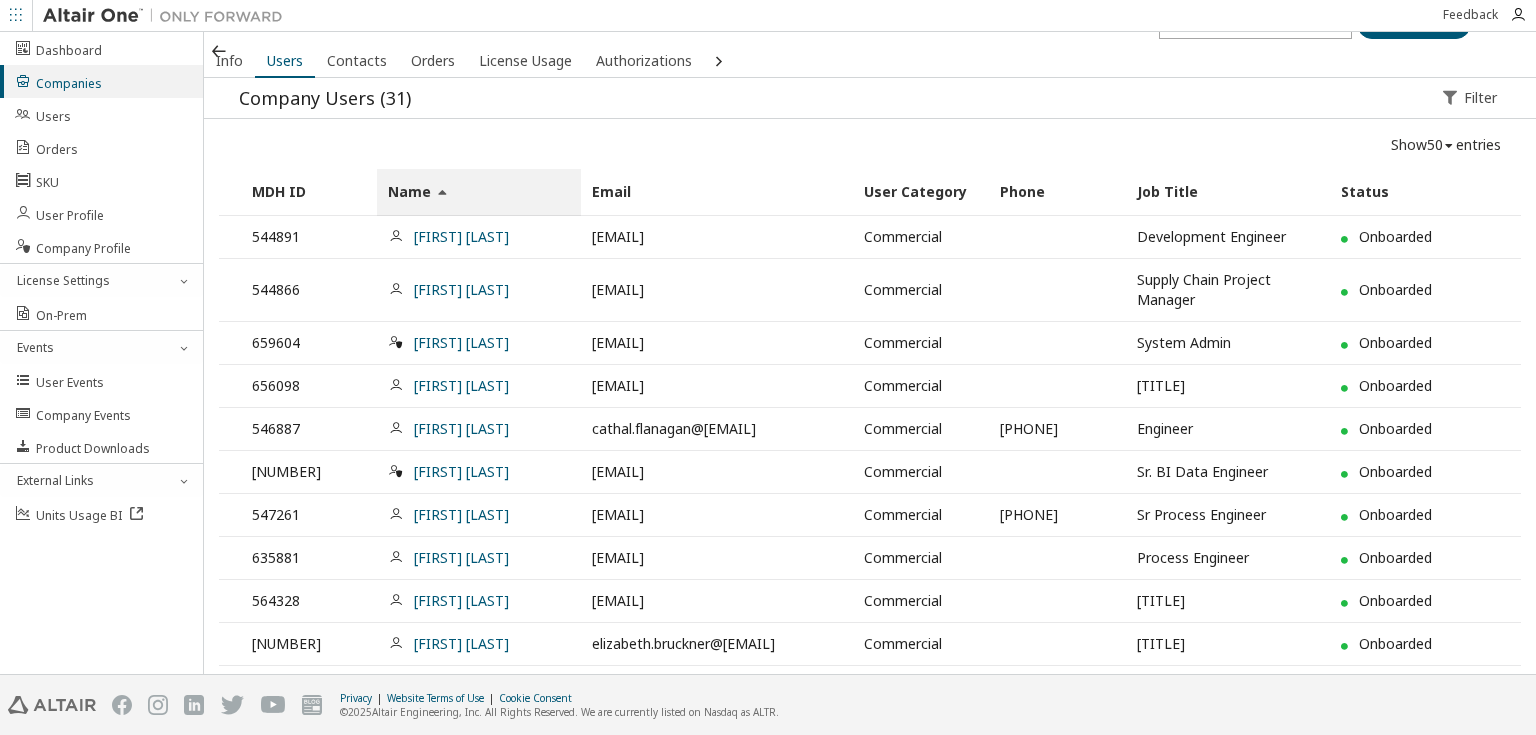 scroll, scrollTop: 0, scrollLeft: 0, axis: both 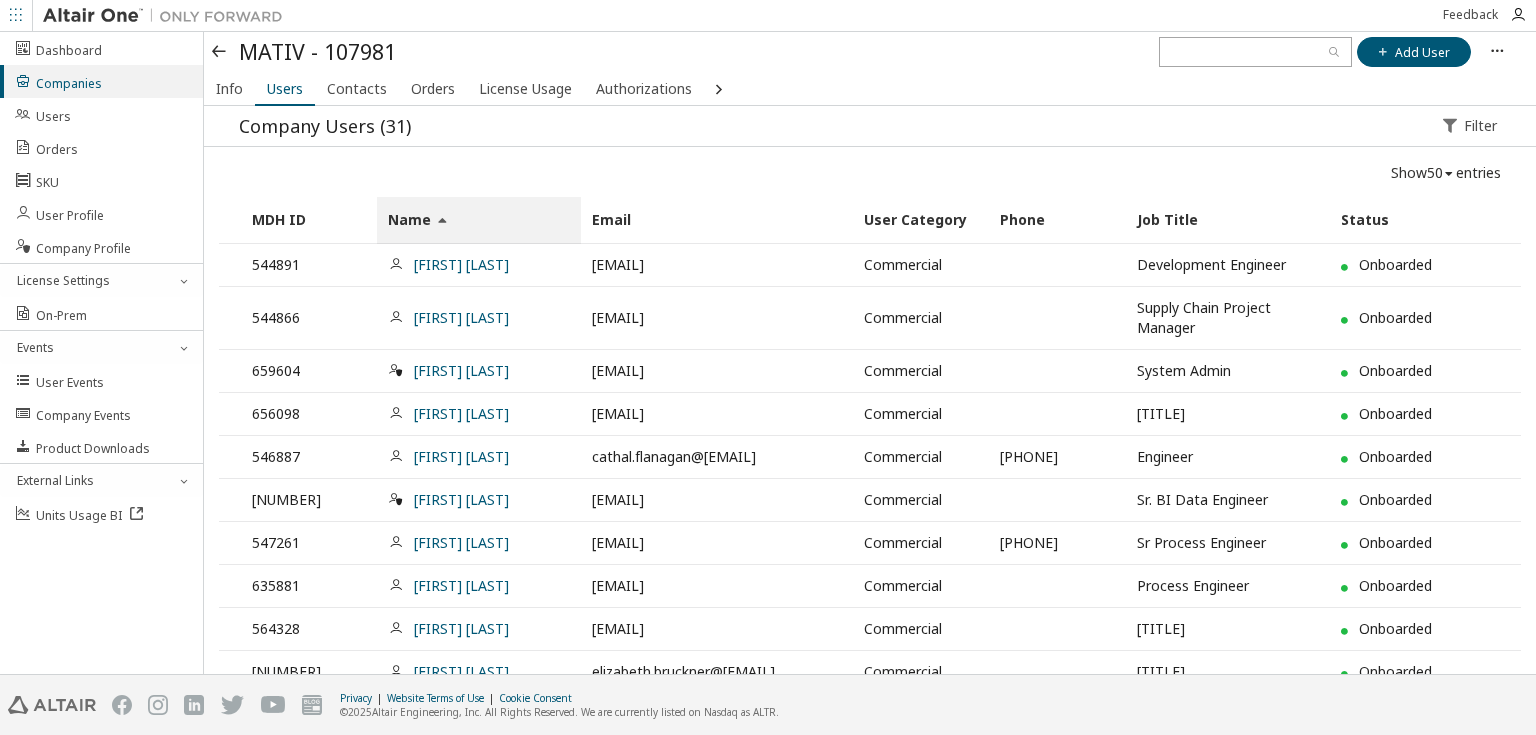 click at bounding box center [1497, 51] 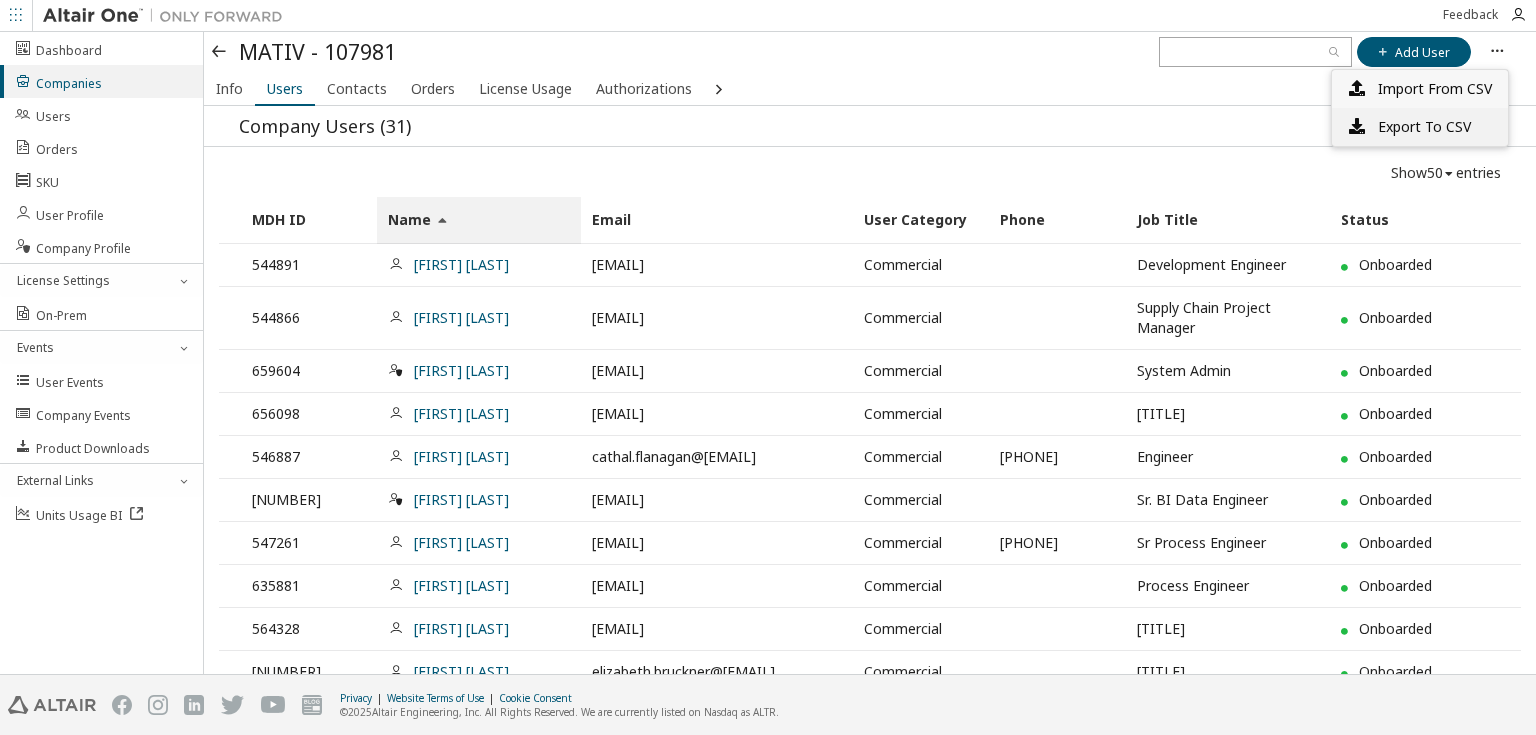 click on "Export To CSV" at bounding box center [1424, 126] 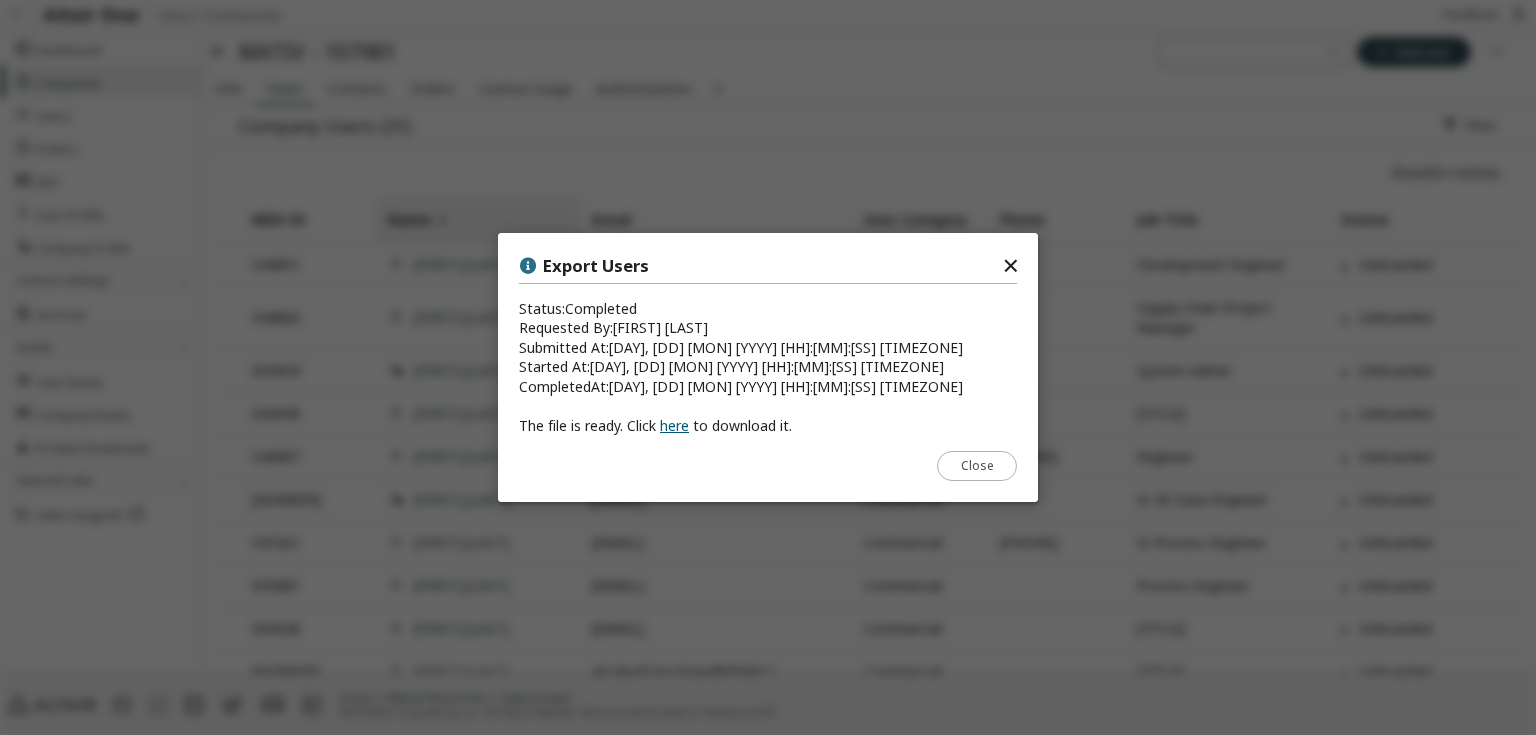 click on "here" at bounding box center [674, 425] 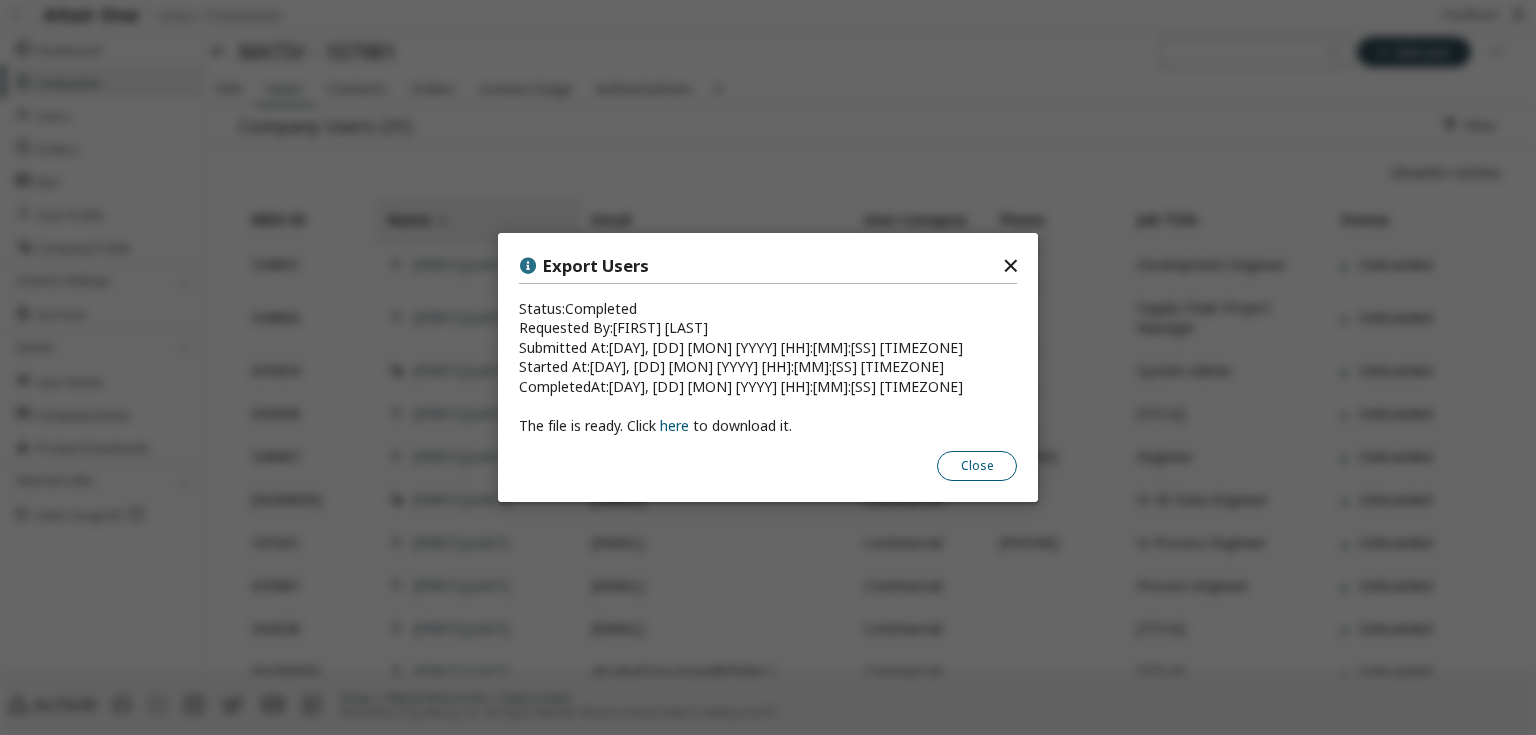 click on "Close" at bounding box center [977, 466] 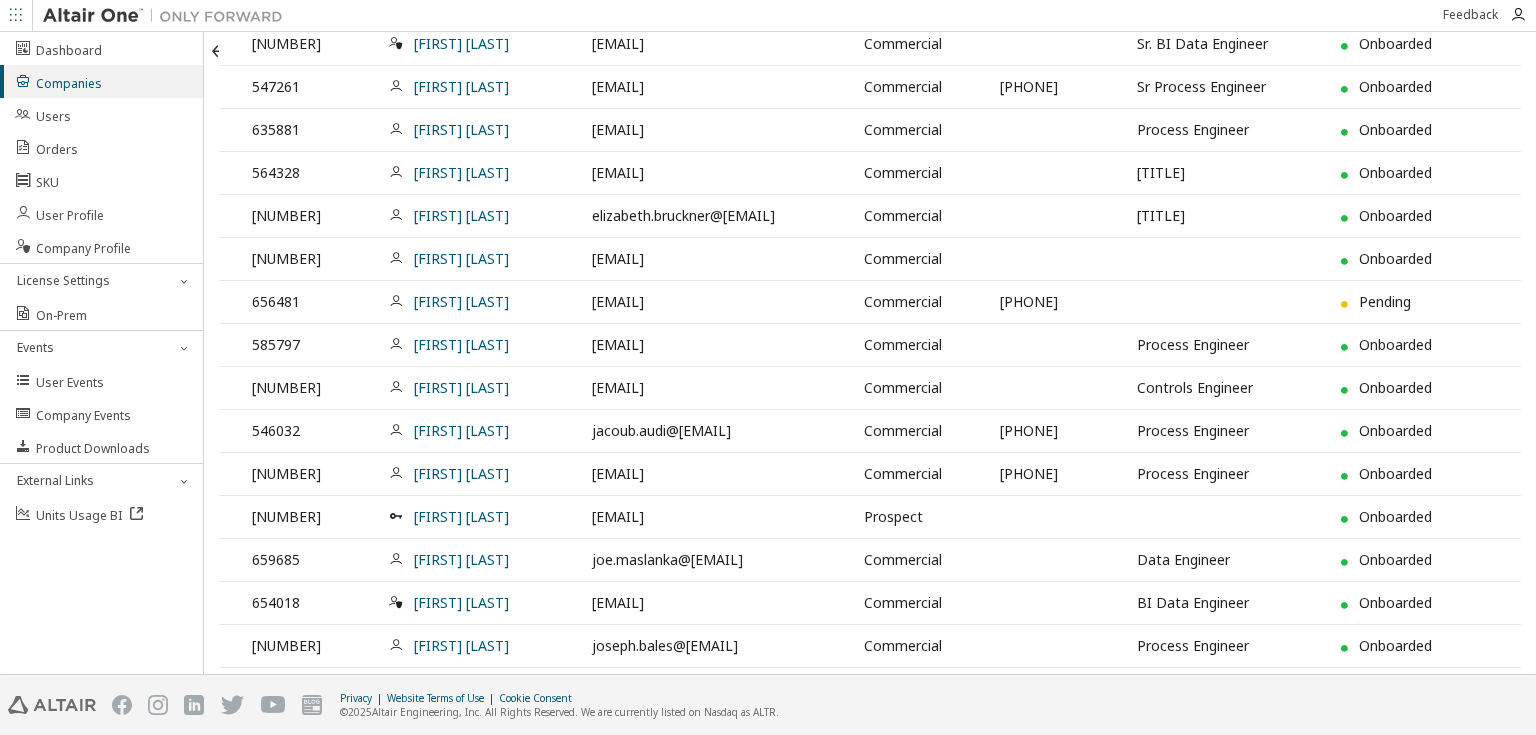 scroll, scrollTop: 640, scrollLeft: 0, axis: vertical 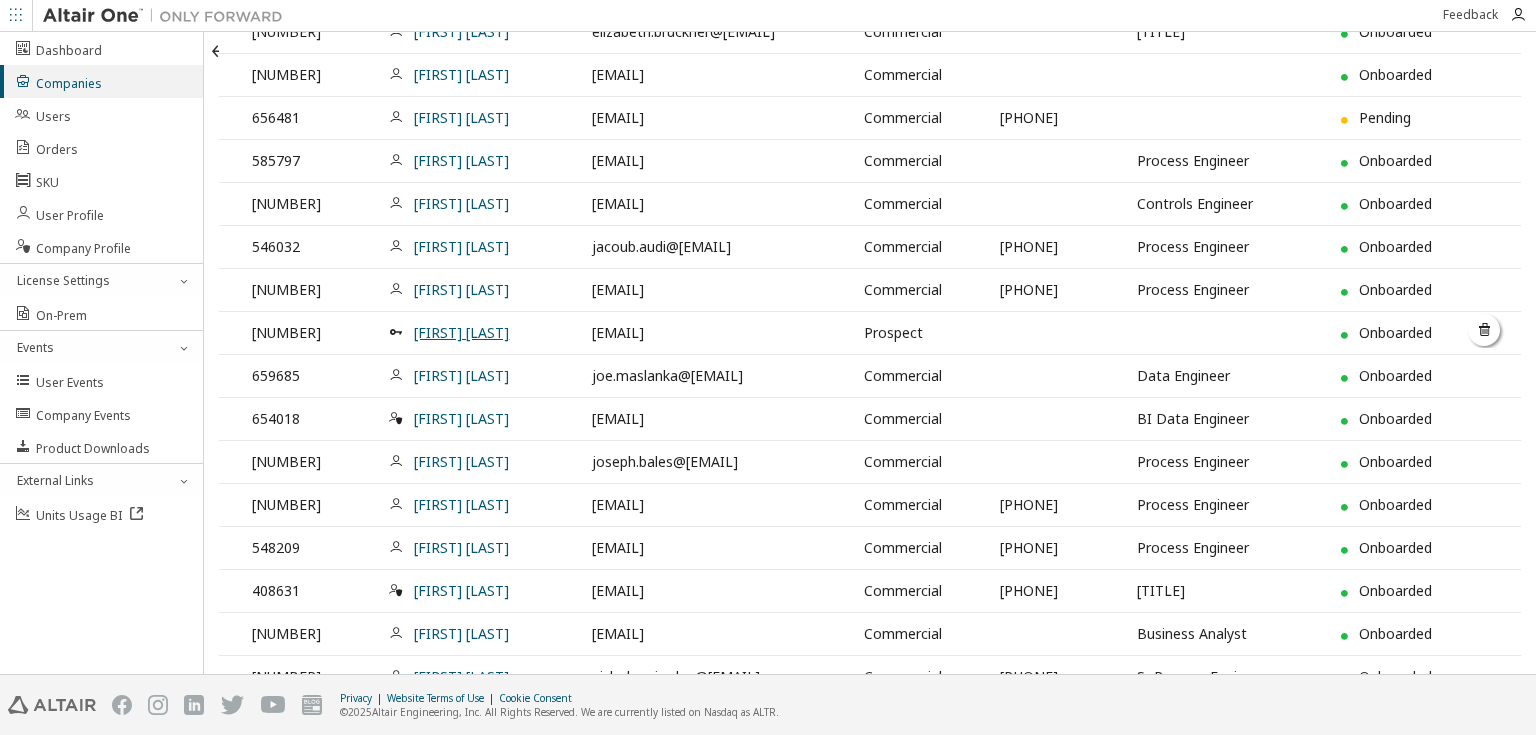 click on "[FIRST] [LAST]" at bounding box center (461, 332) 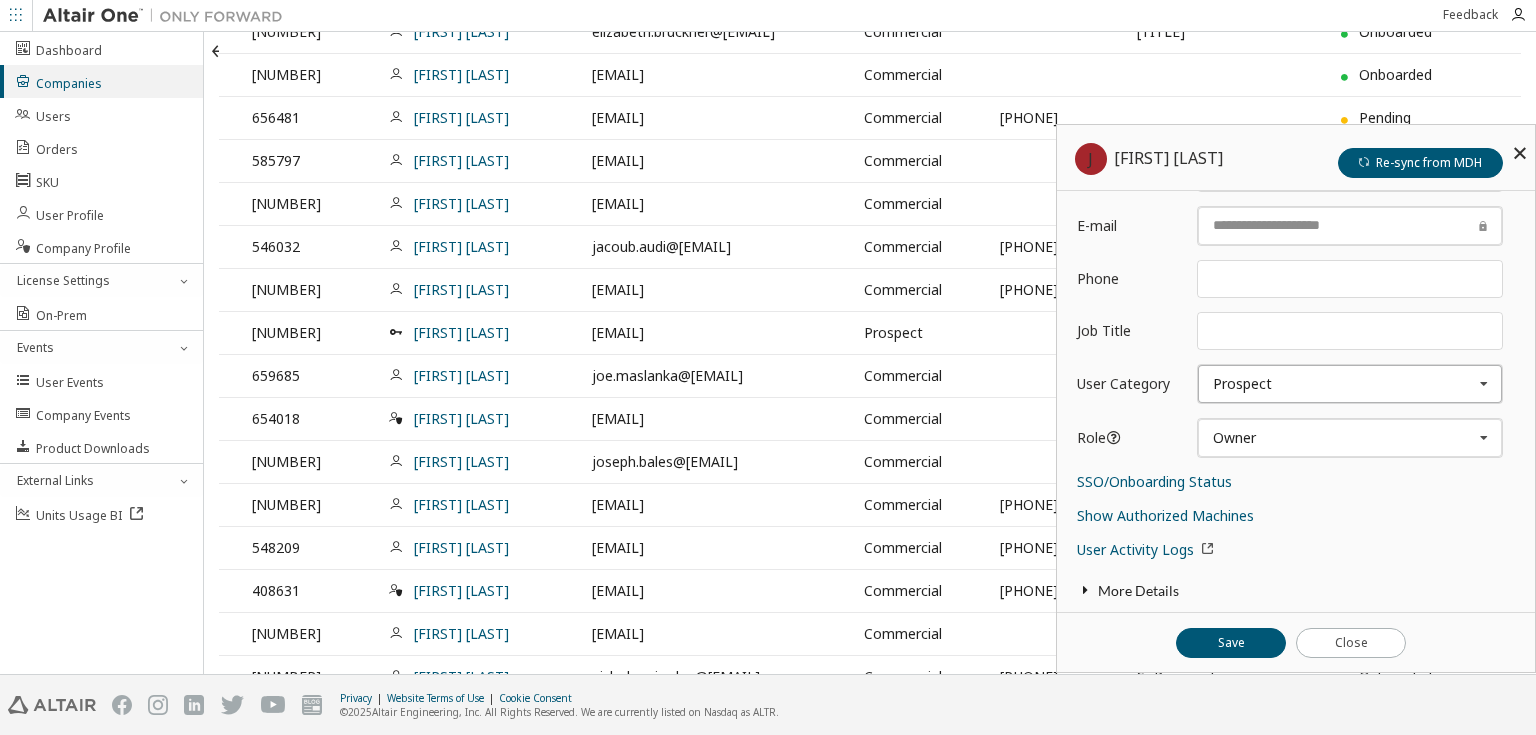 scroll, scrollTop: 180, scrollLeft: 0, axis: vertical 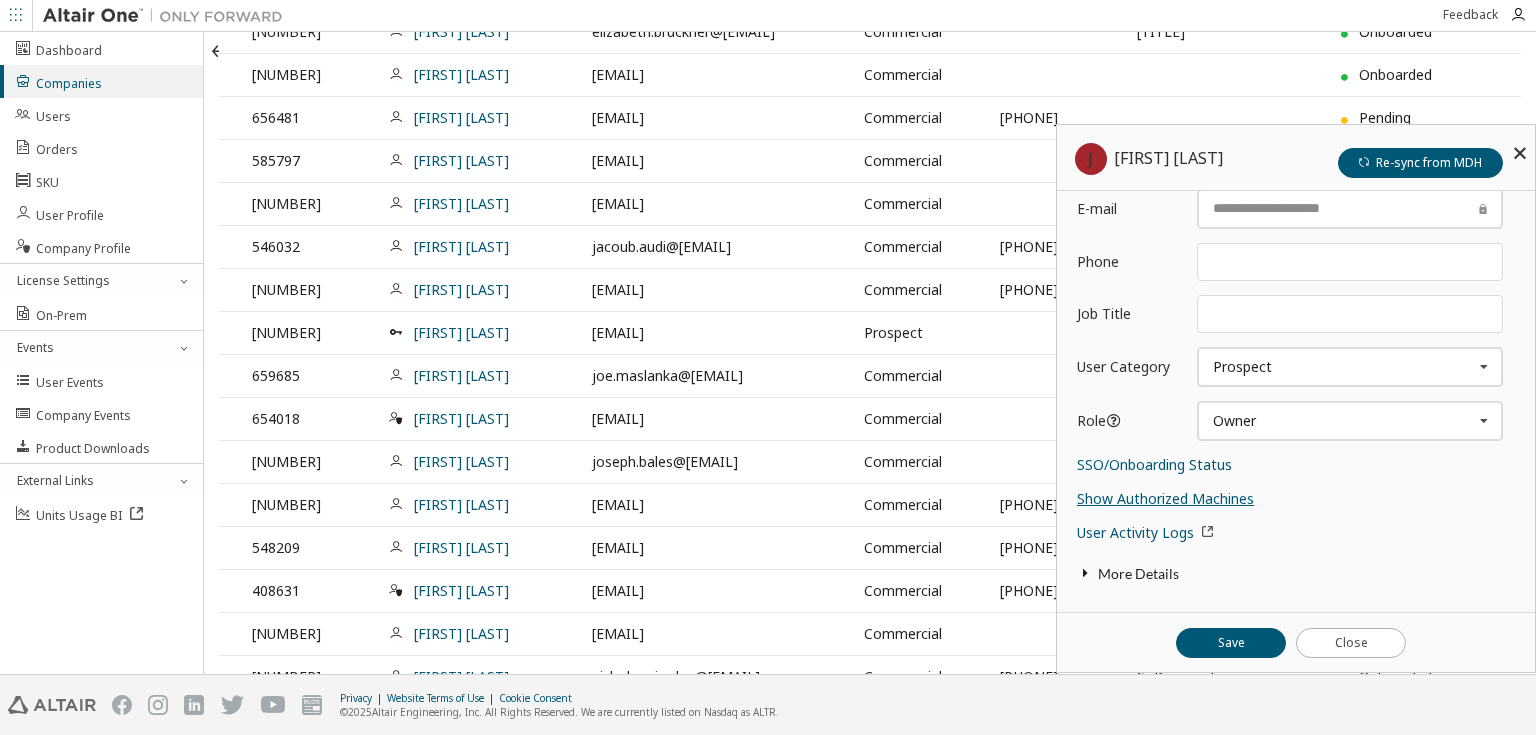 click on "Show Authorized Machines" at bounding box center (1165, 498) 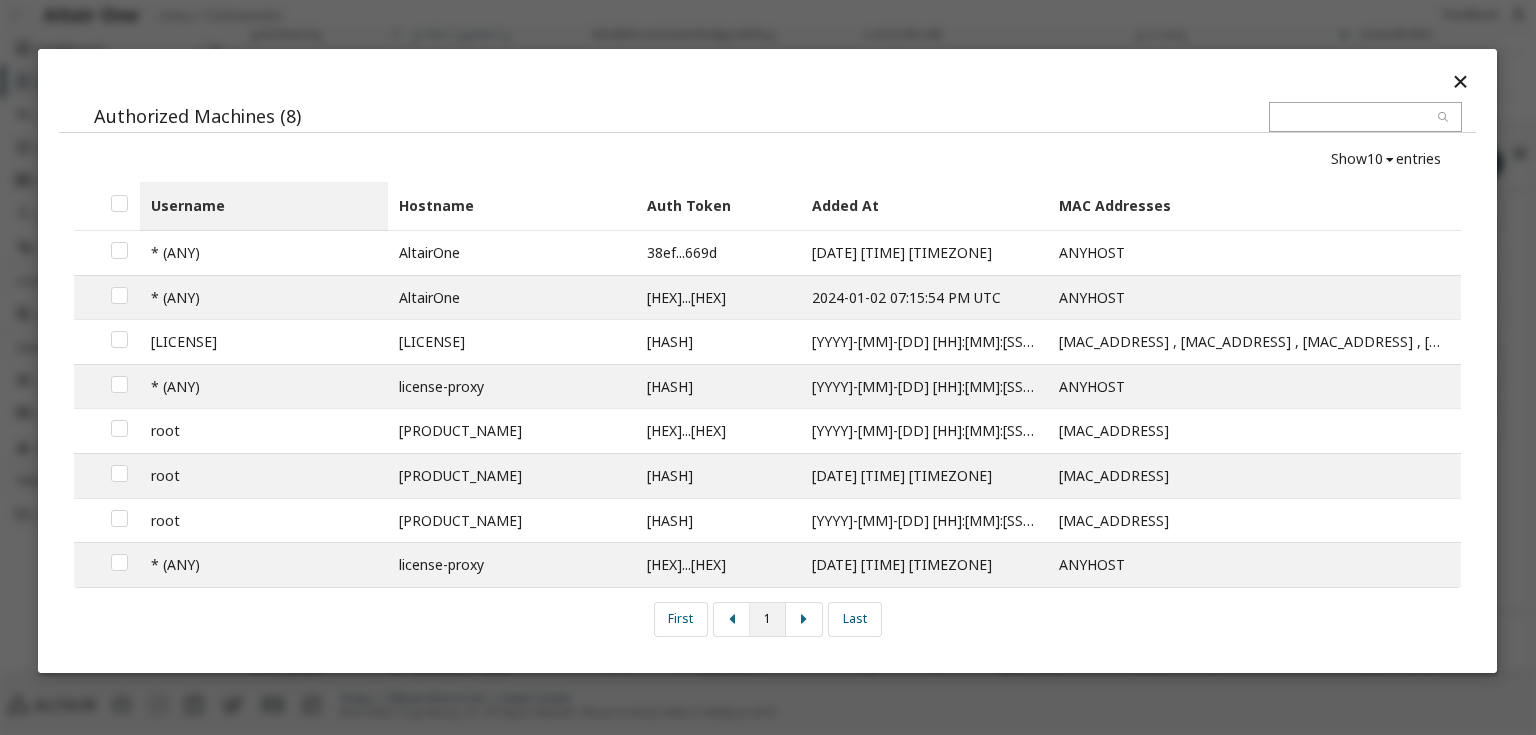 click on "Username" at bounding box center [265, 206] 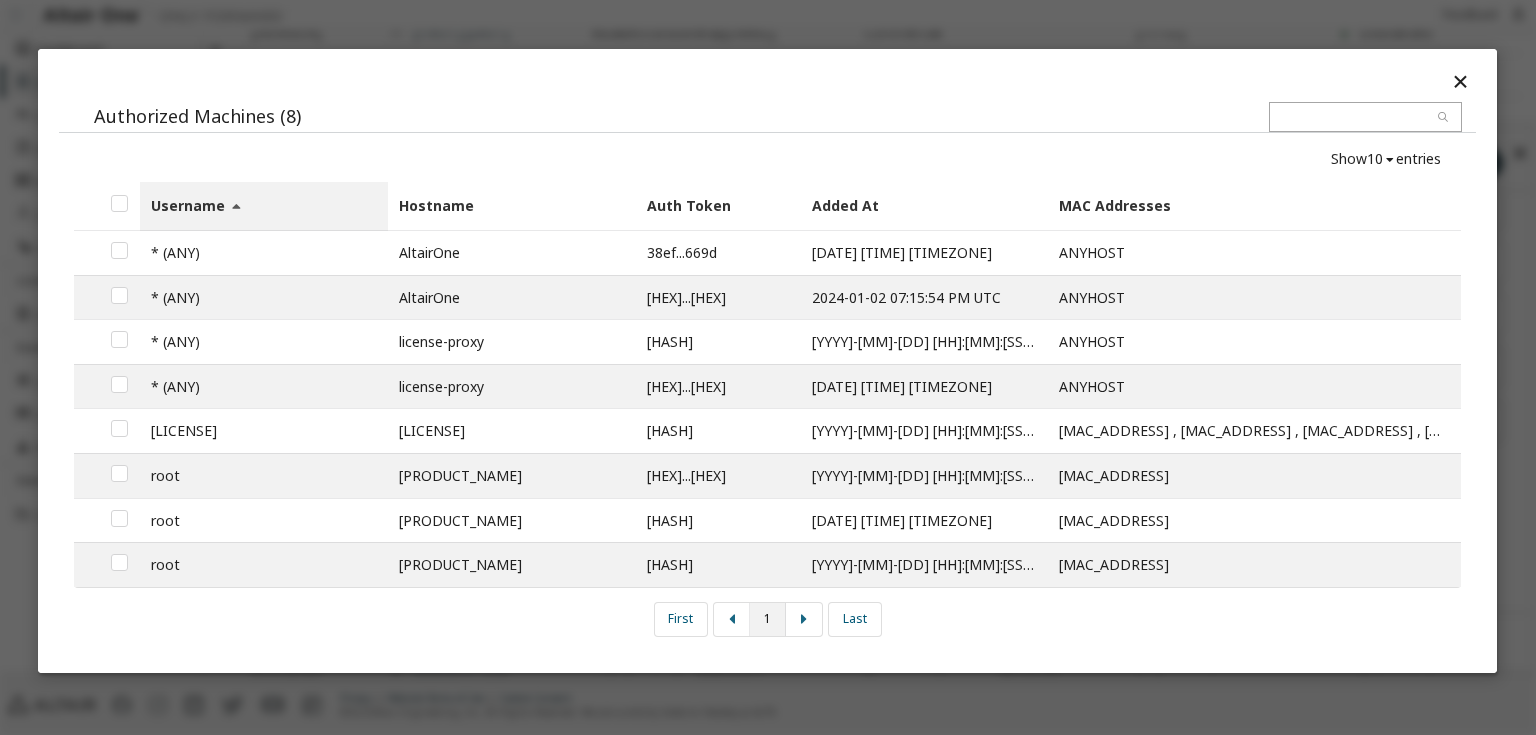 click on "Username" at bounding box center [265, 206] 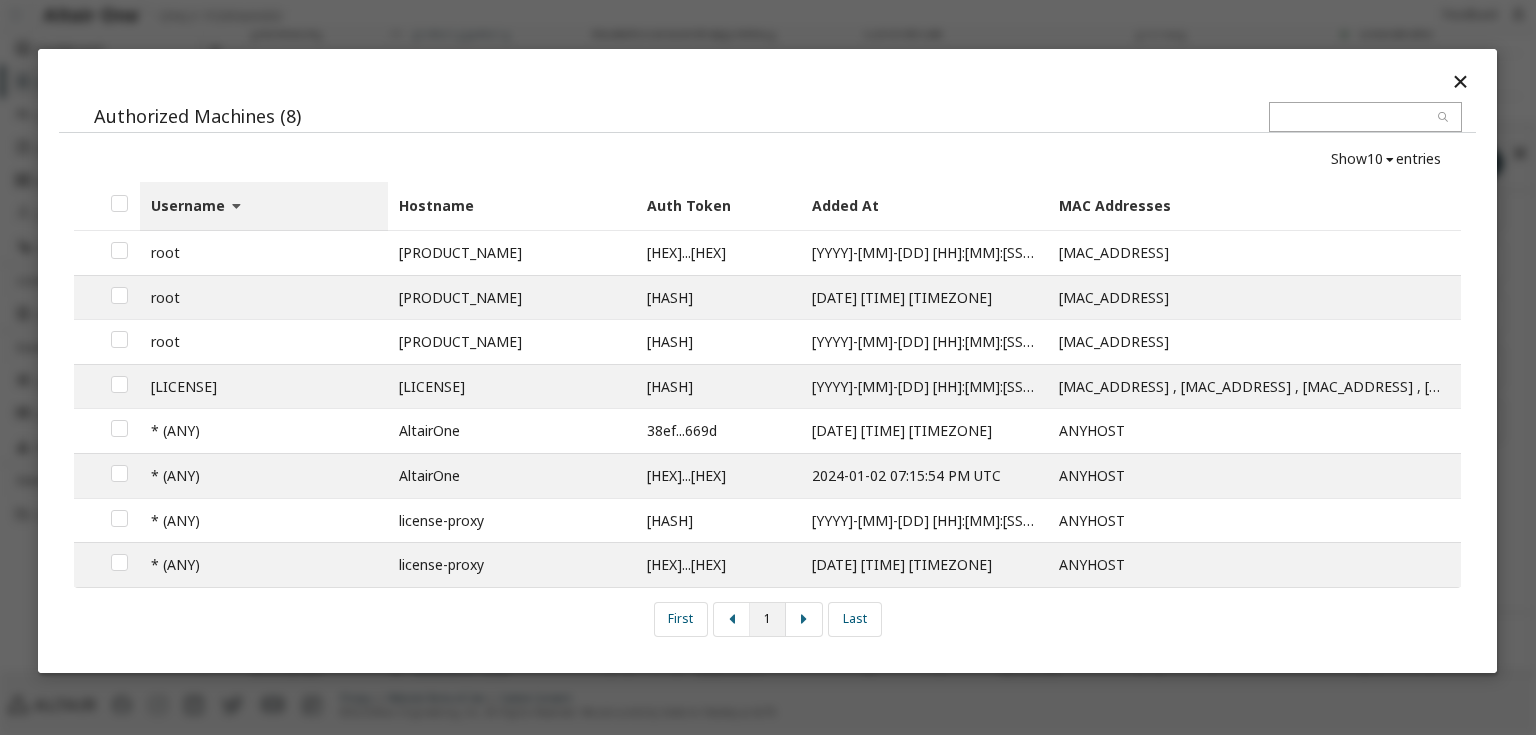 drag, startPoint x: 165, startPoint y: 391, endPoint x: 510, endPoint y: 389, distance: 345.0058 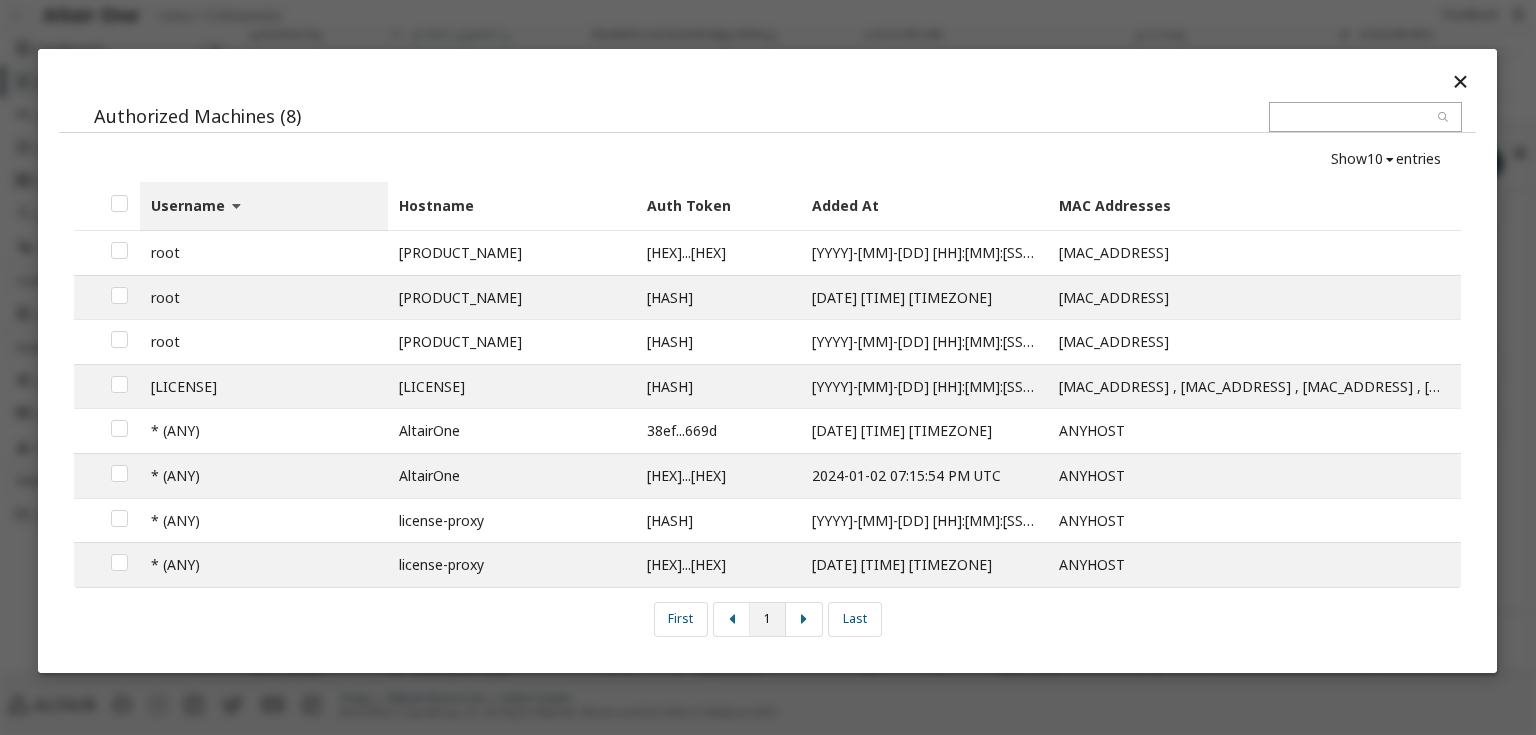 click at bounding box center [1460, 80] 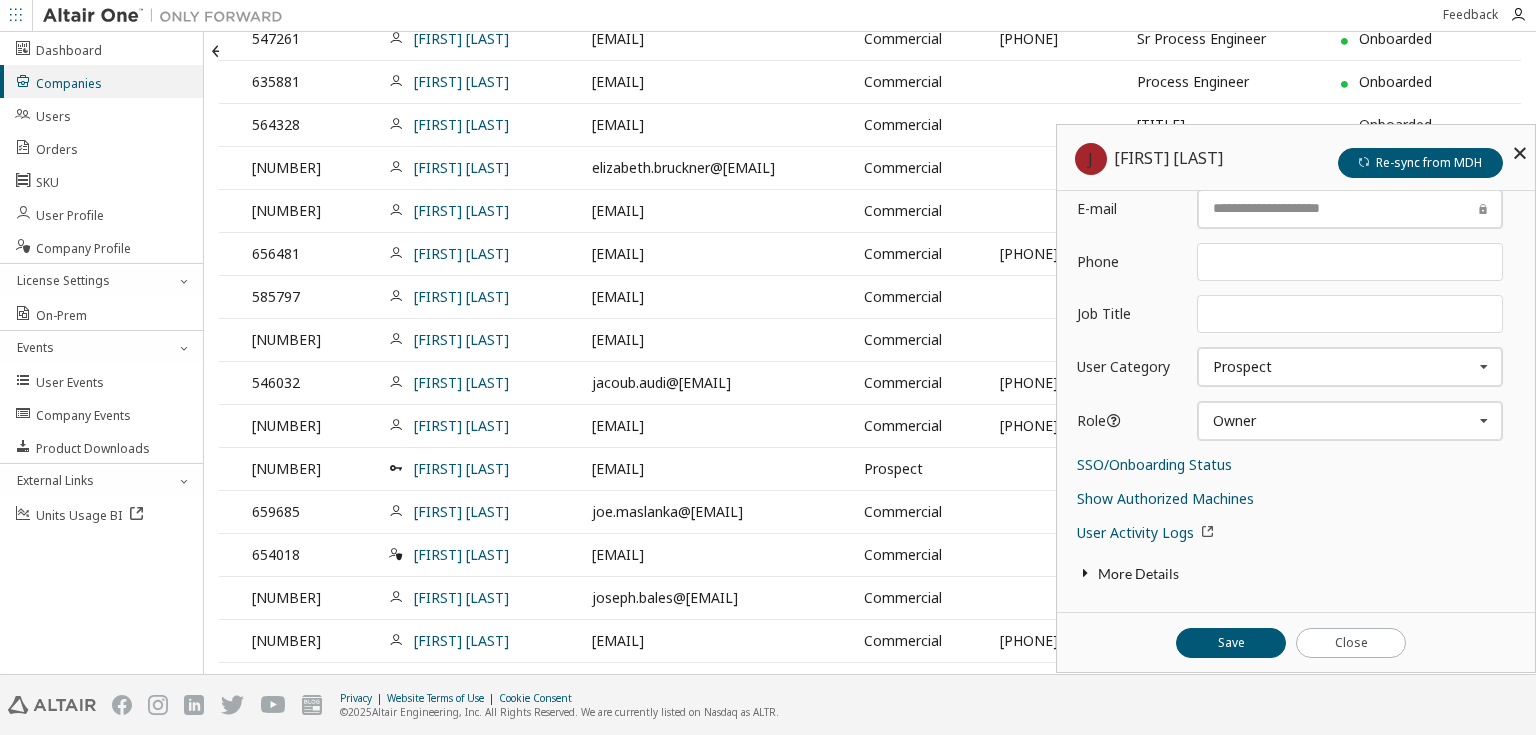 scroll, scrollTop: 480, scrollLeft: 0, axis: vertical 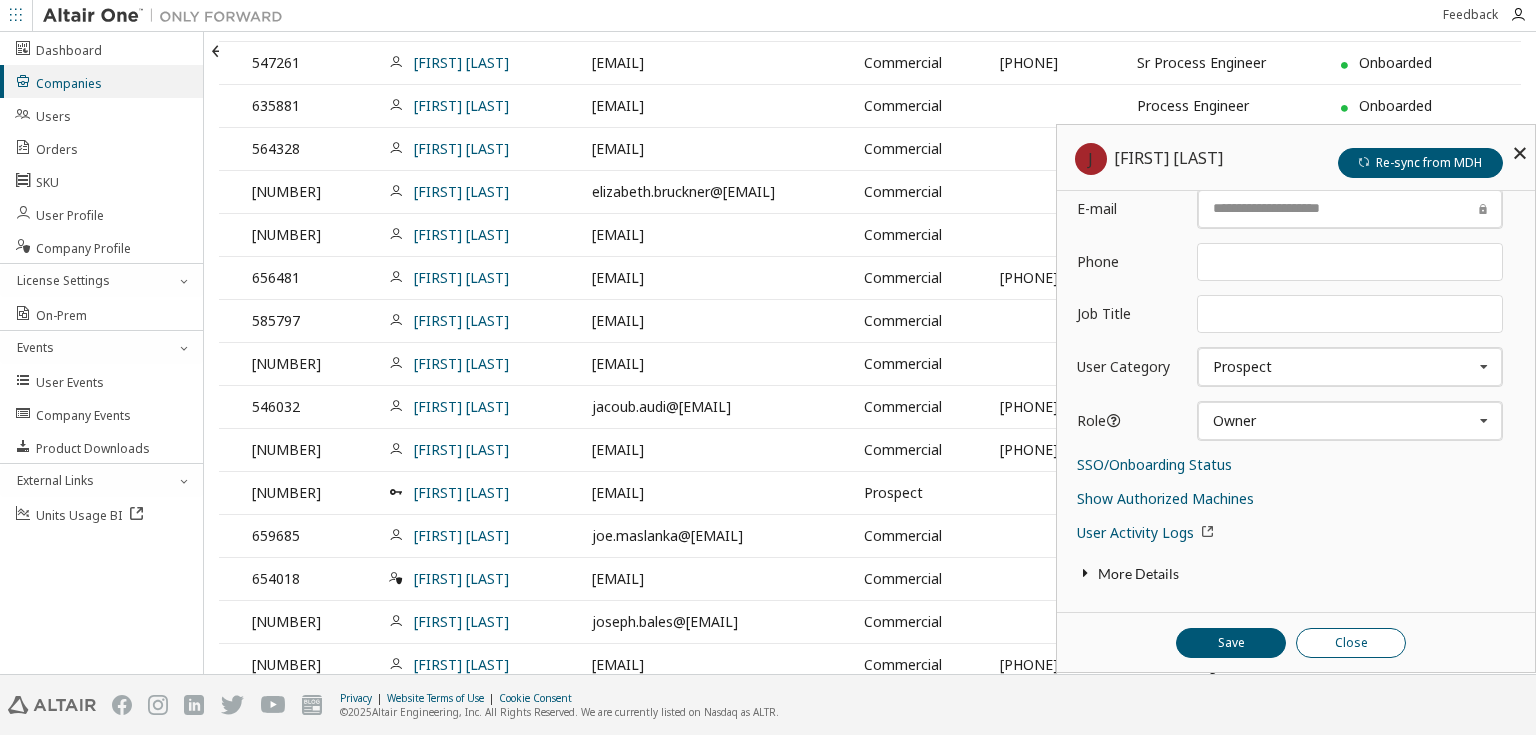 click on "Close" at bounding box center [1351, 643] 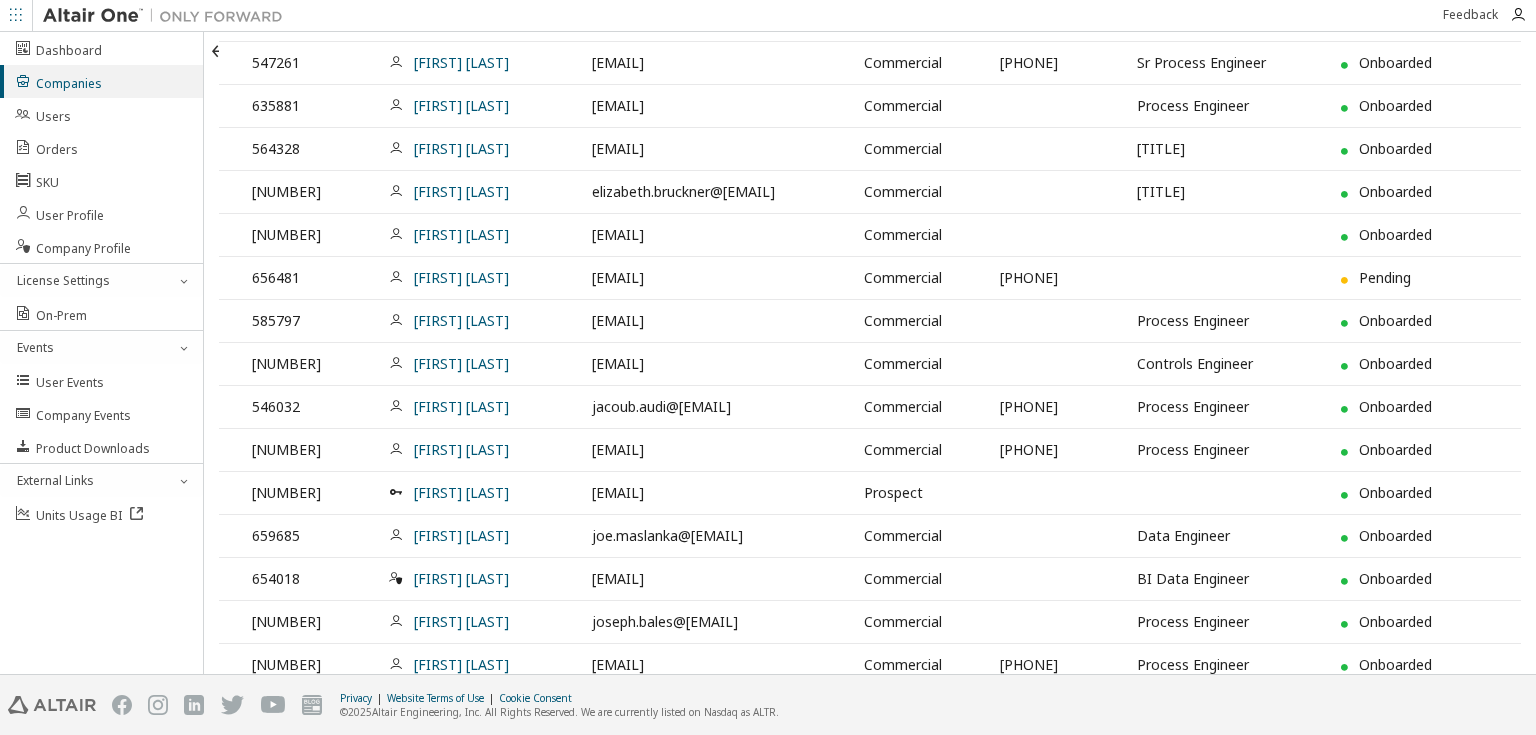 click at bounding box center (16, 15) 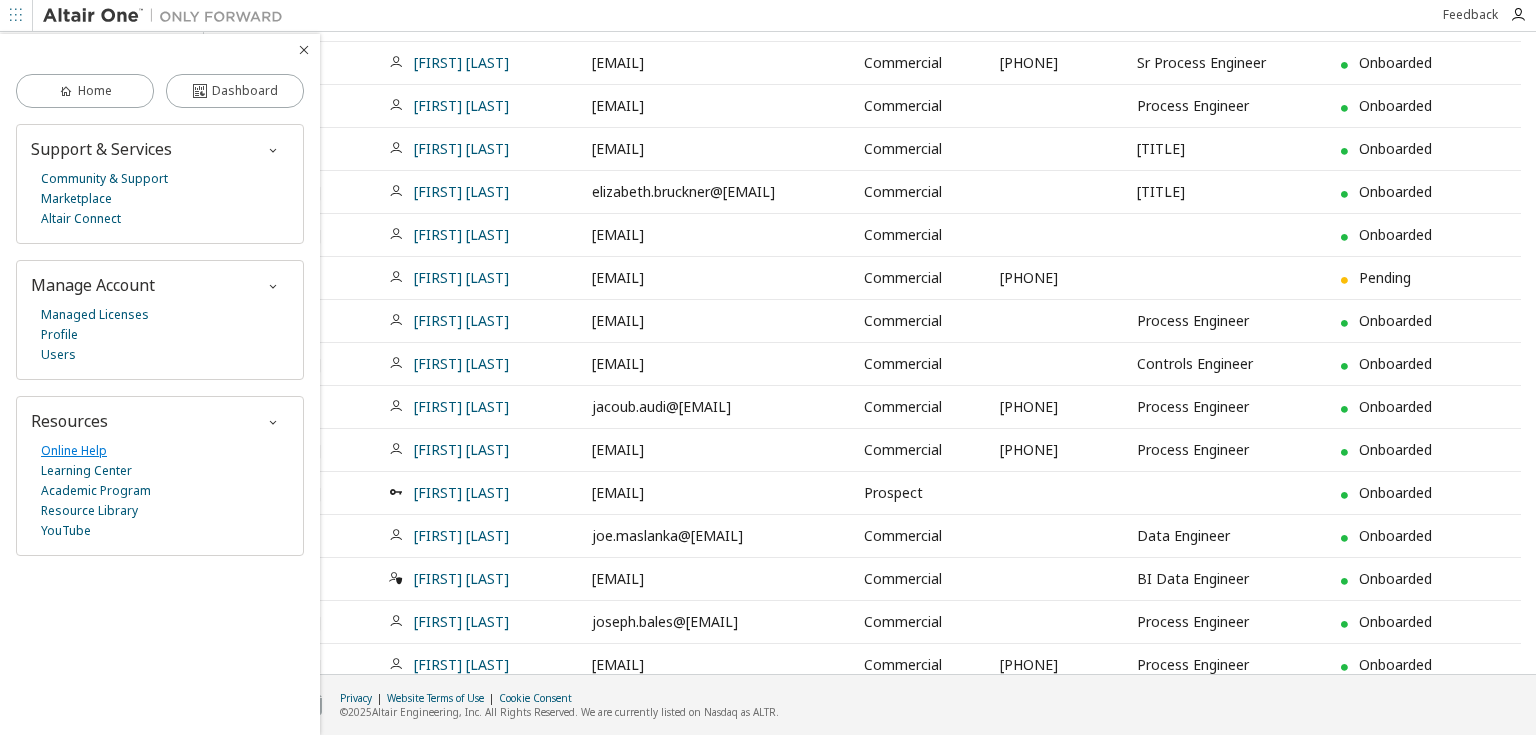 click on "Online Help" at bounding box center (74, 451) 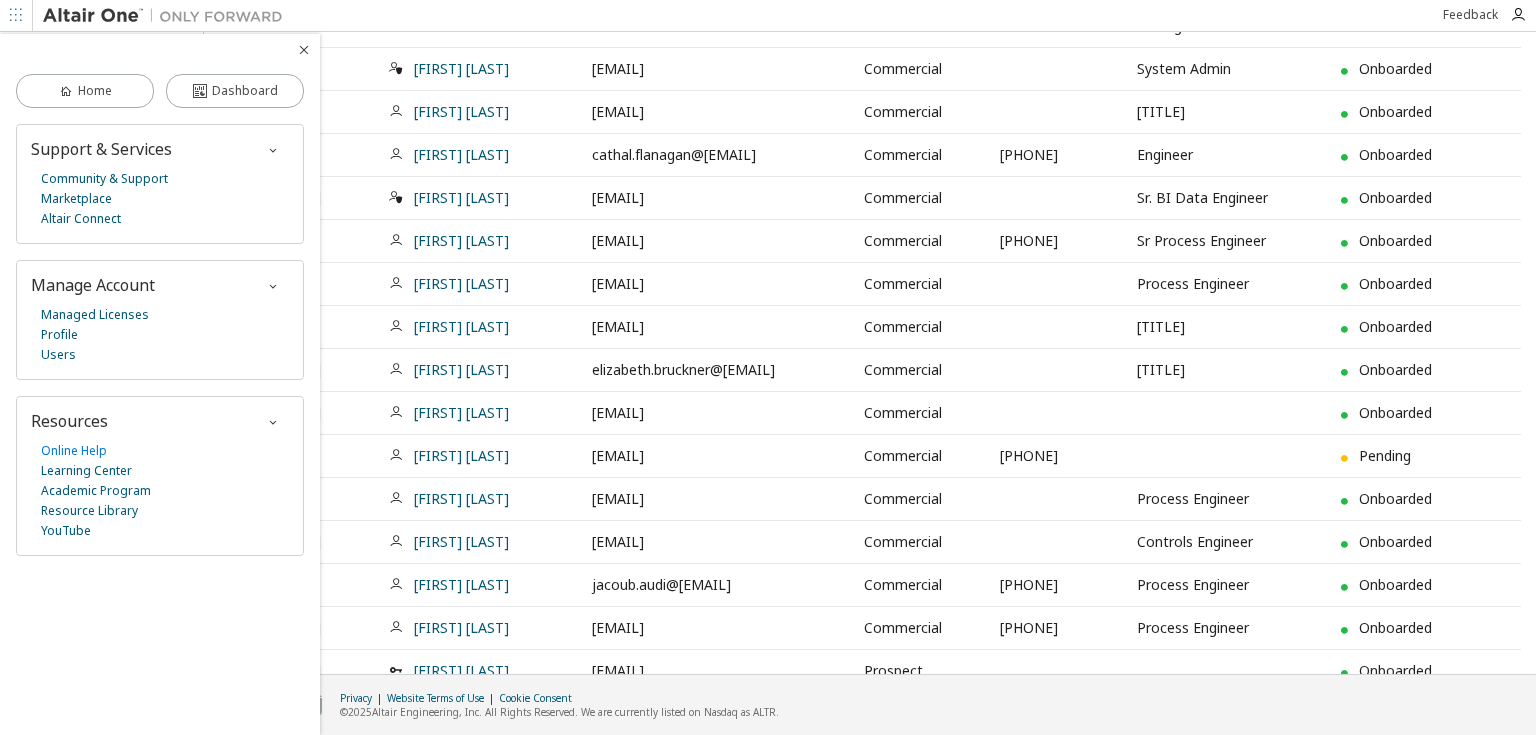 scroll, scrollTop: 160, scrollLeft: 0, axis: vertical 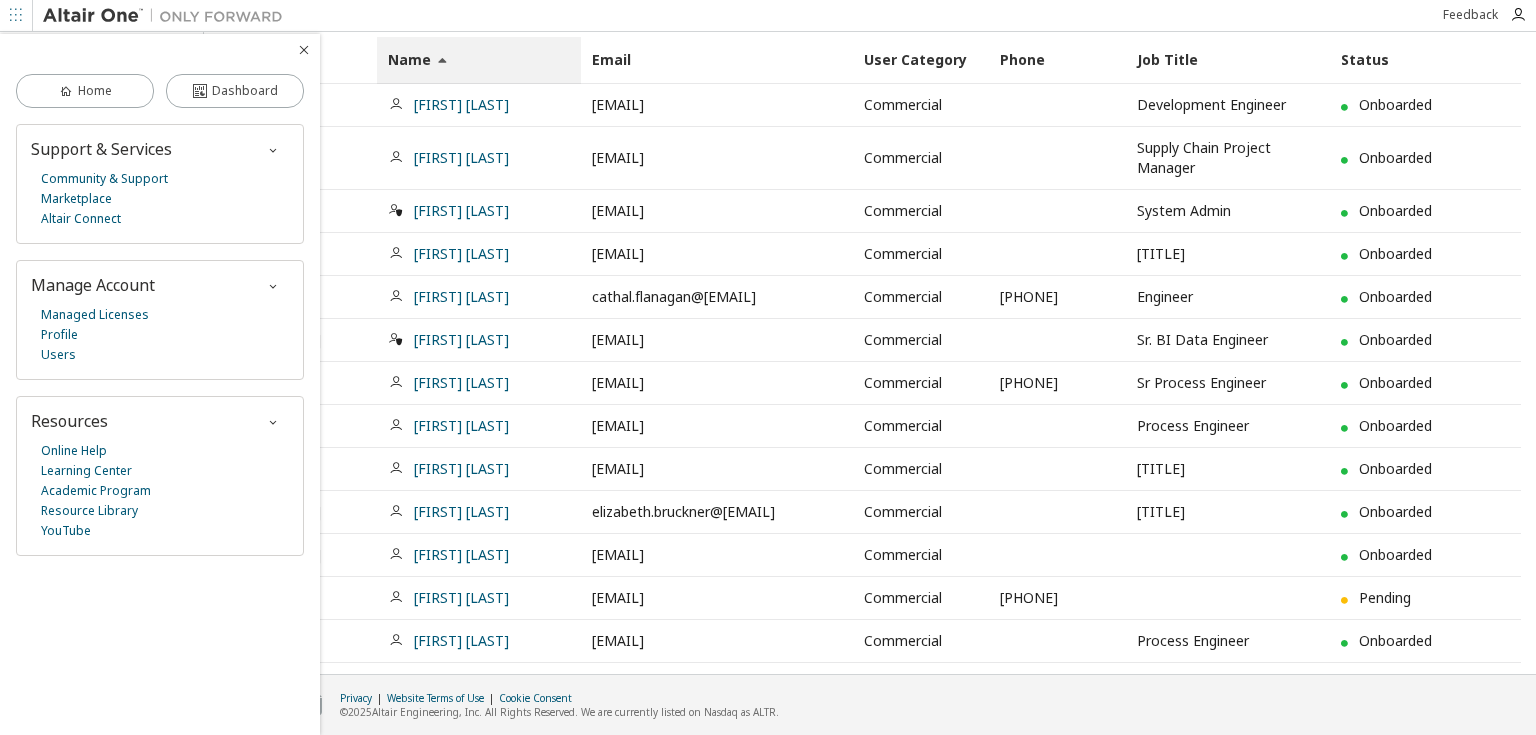 click at bounding box center [304, 50] 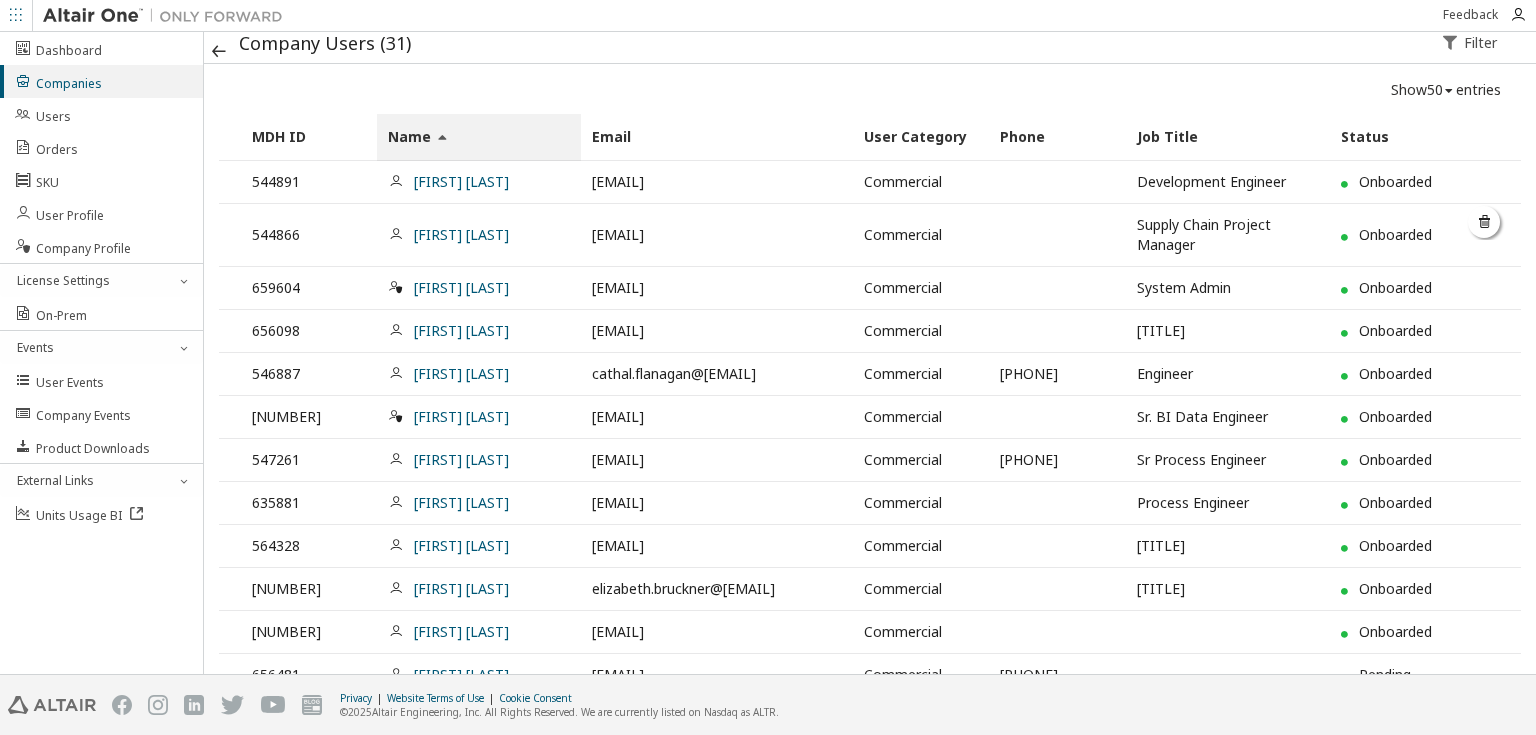 scroll, scrollTop: 0, scrollLeft: 0, axis: both 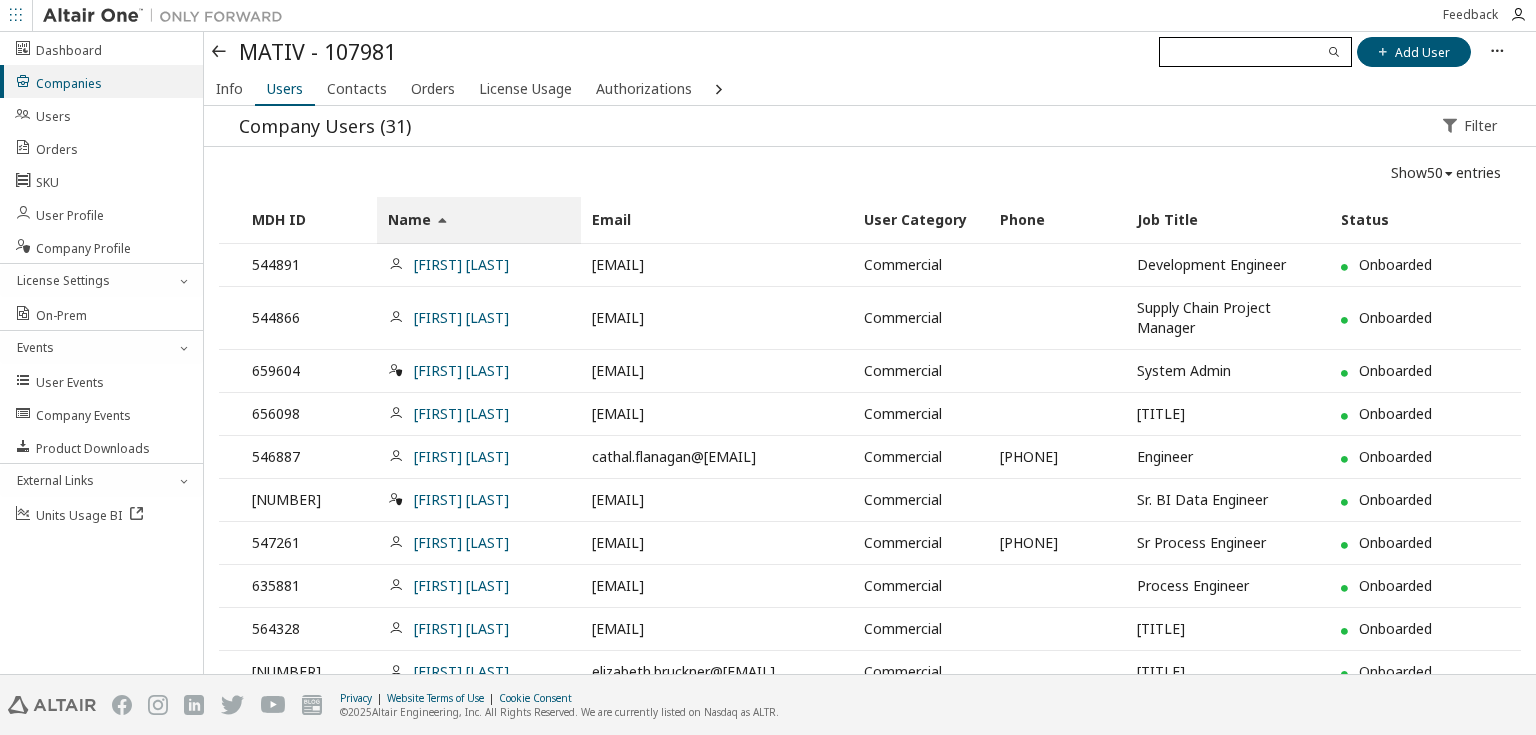 click at bounding box center [1255, 52] 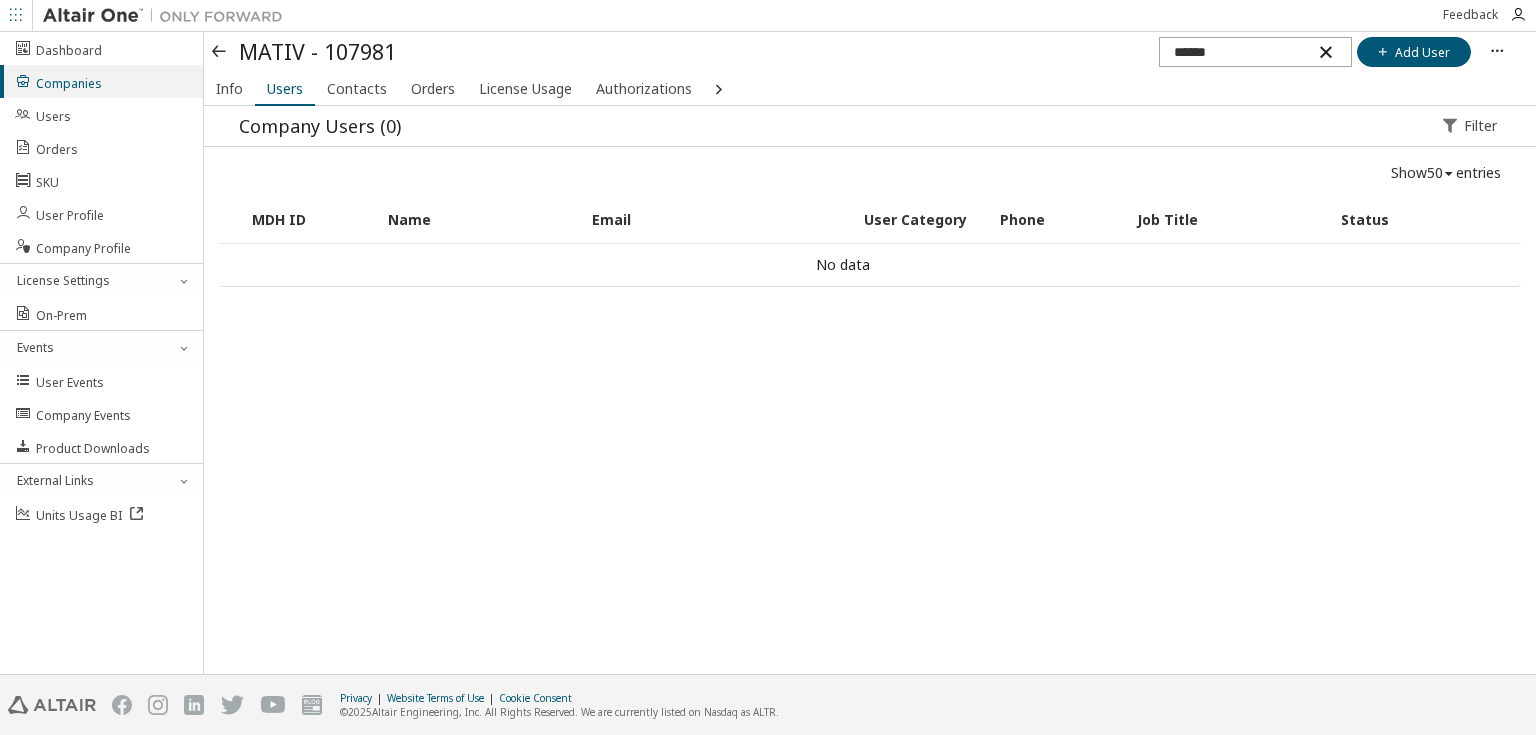 type on "******" 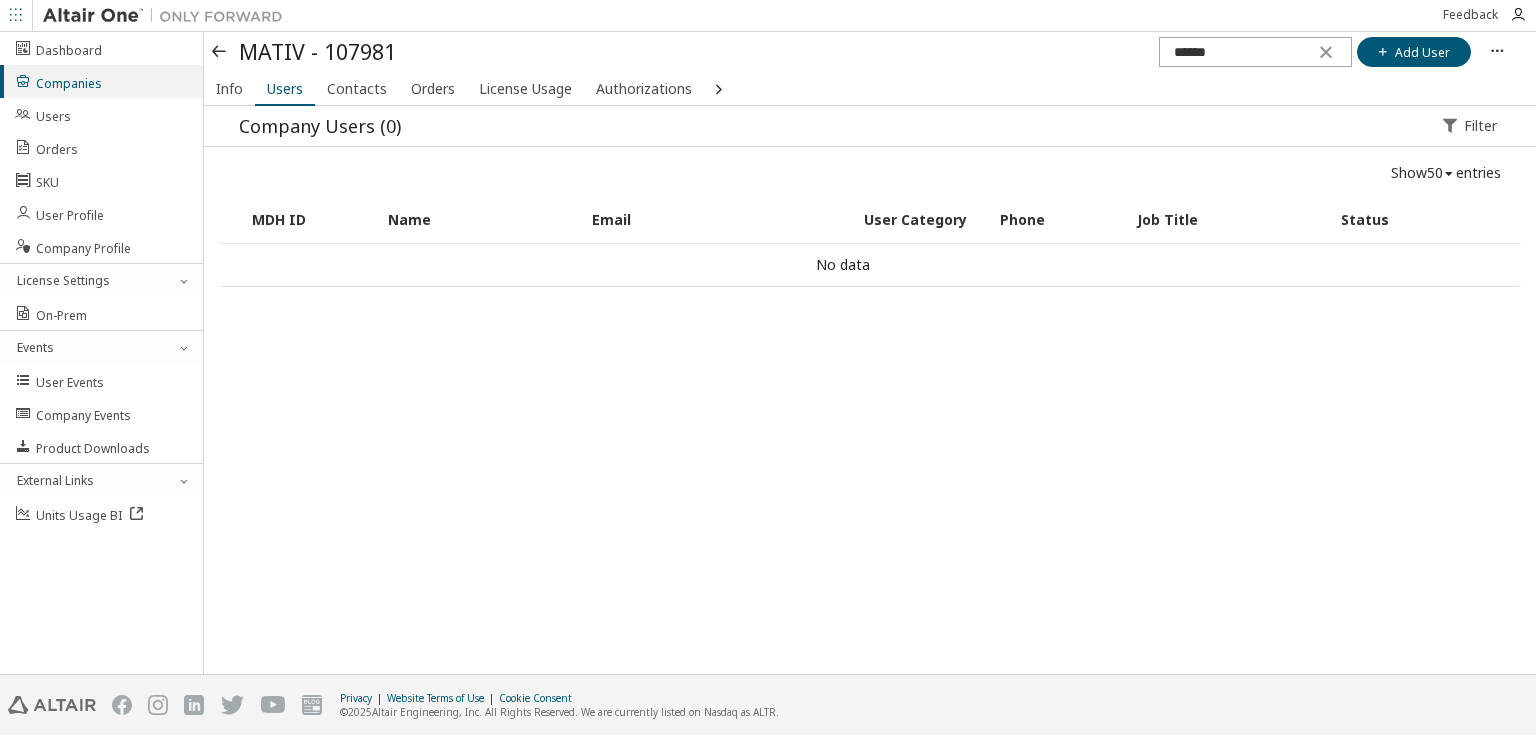 click at bounding box center (220, 52) 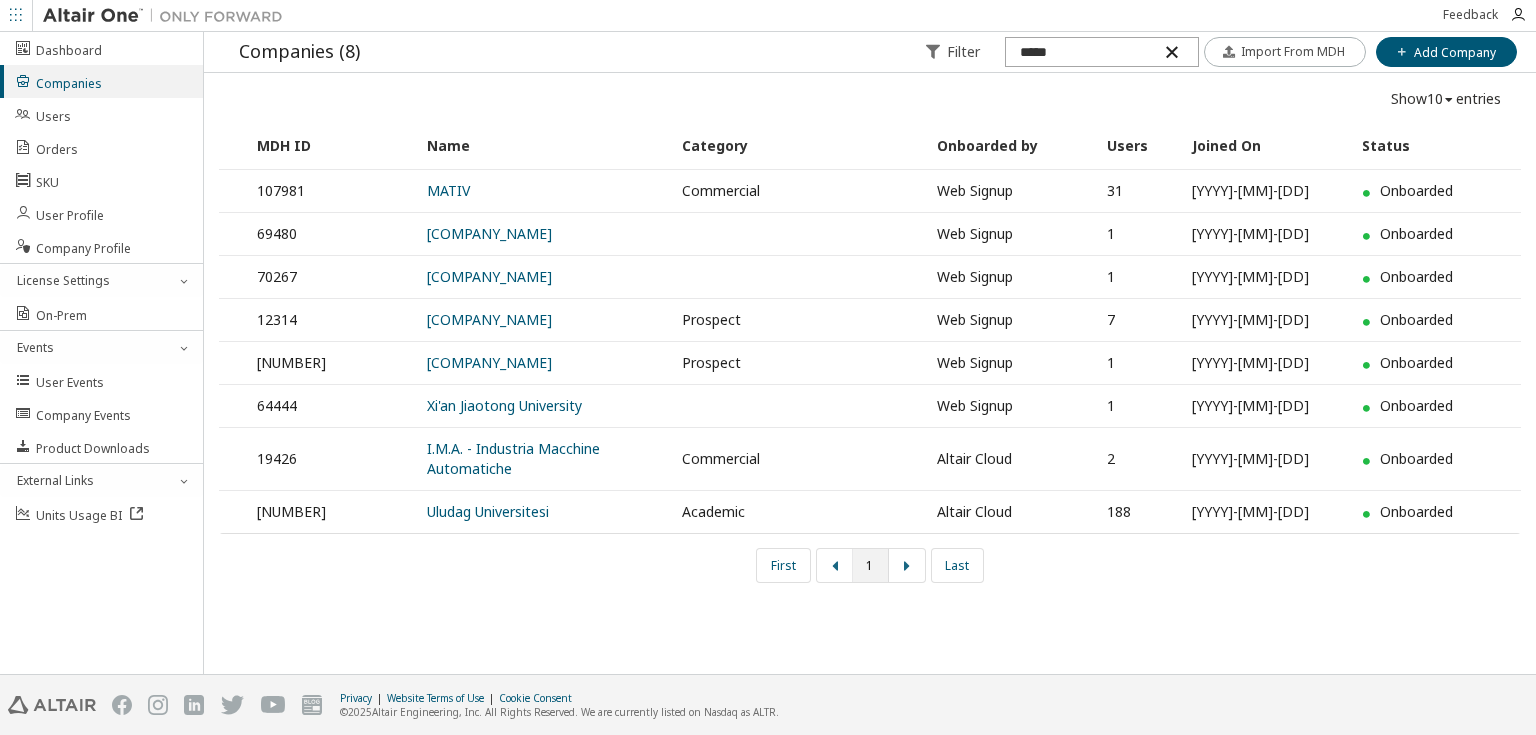 click at bounding box center (1171, 52) 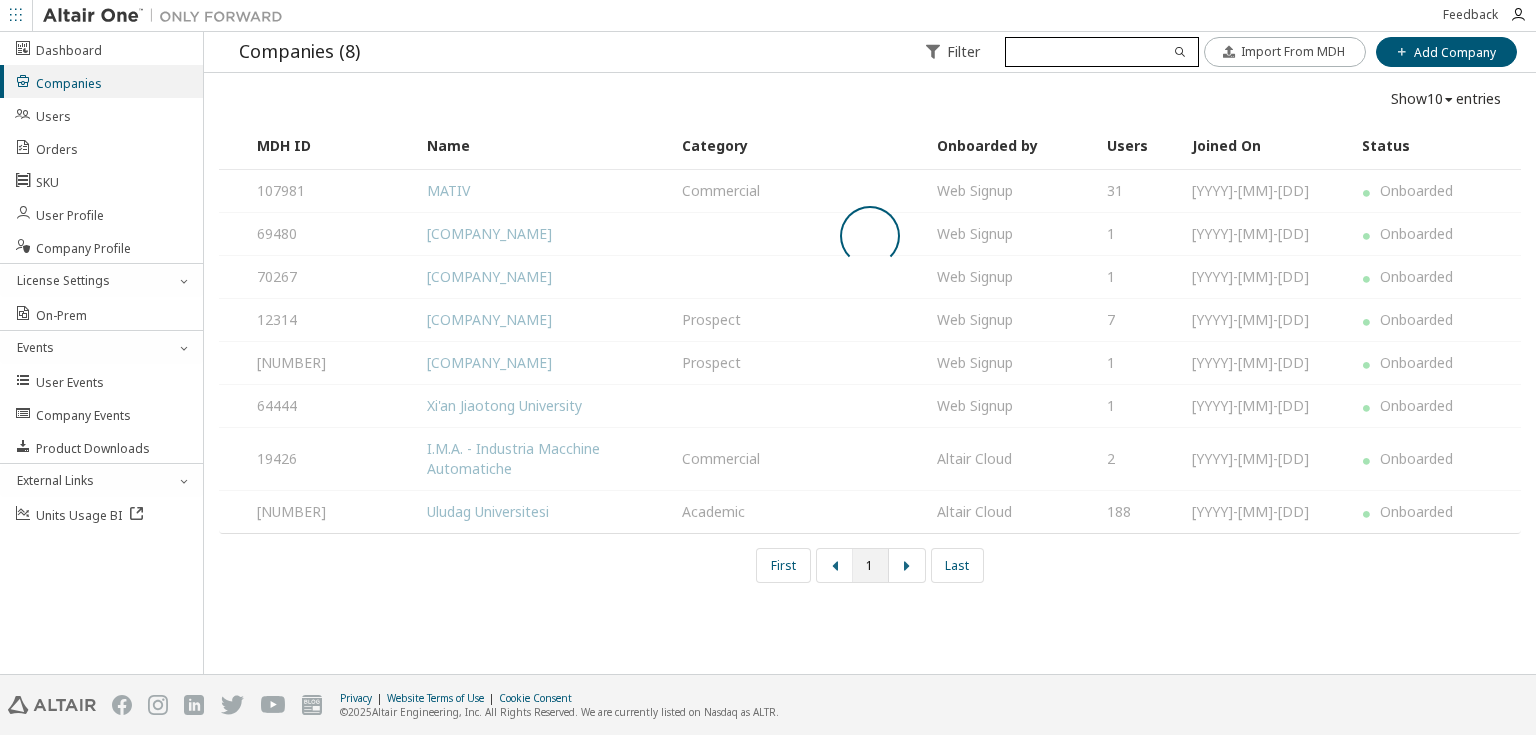 click at bounding box center (1101, 52) 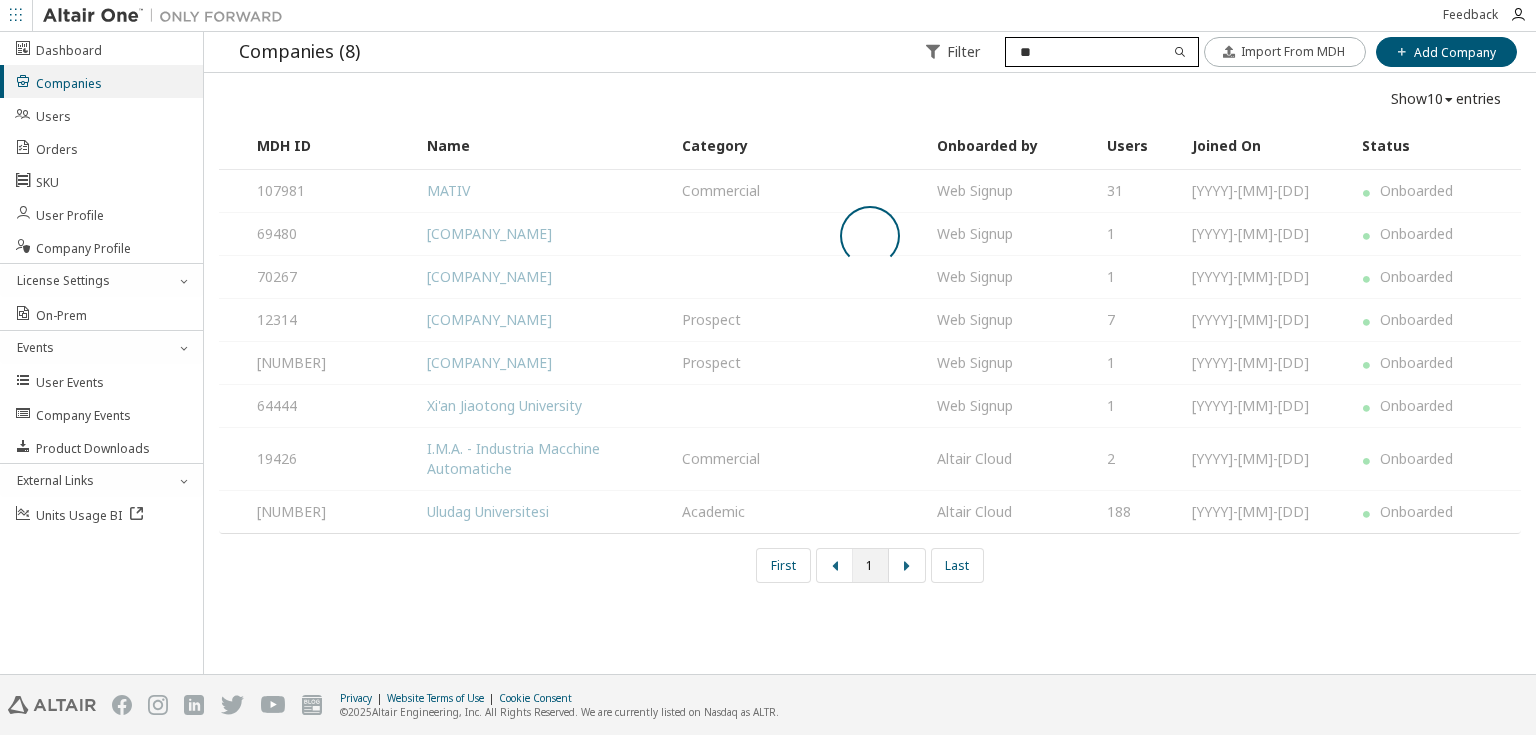 type on "*" 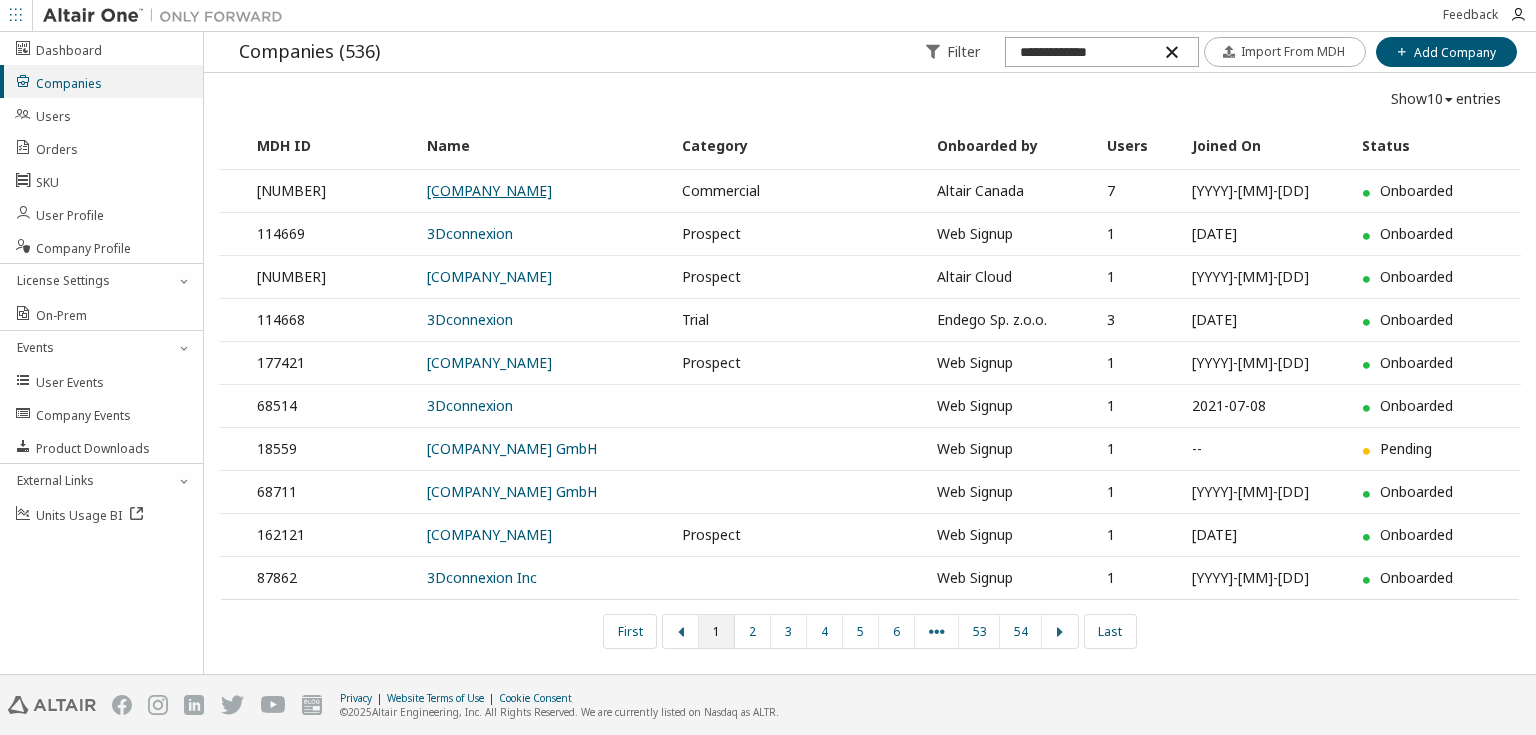 type on "**********" 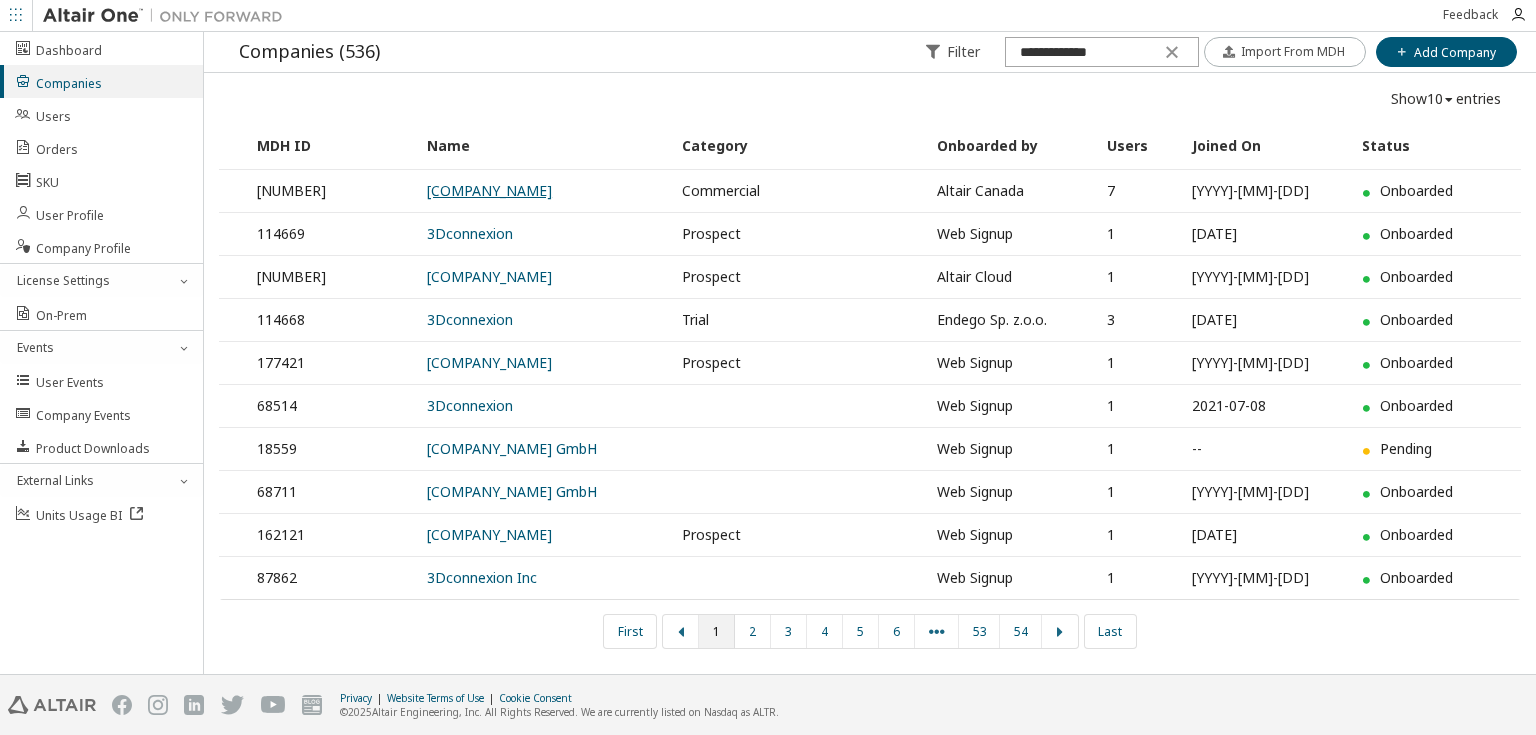 click on "[COMPANY_NAME]" at bounding box center [489, 190] 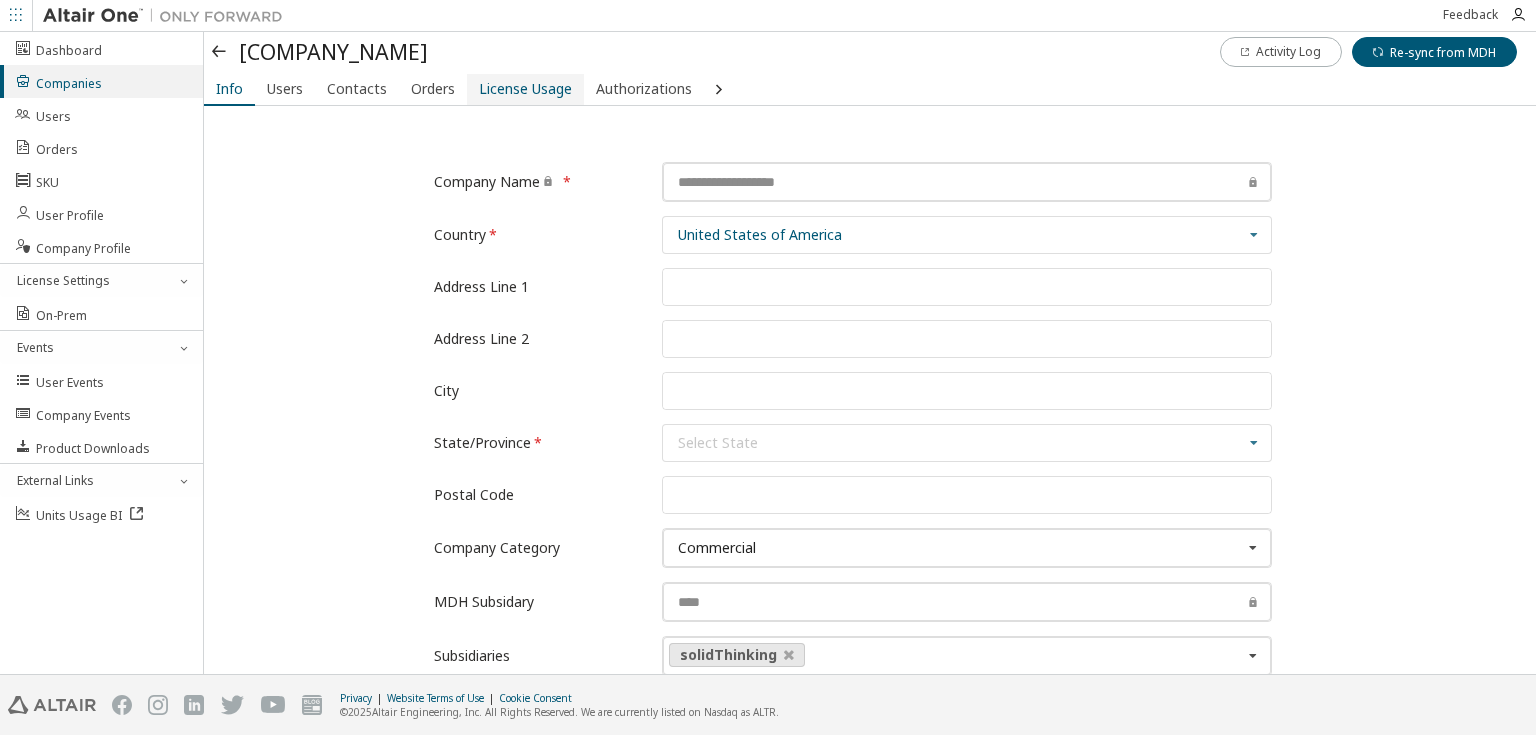 click on "License Usage" at bounding box center (525, 89) 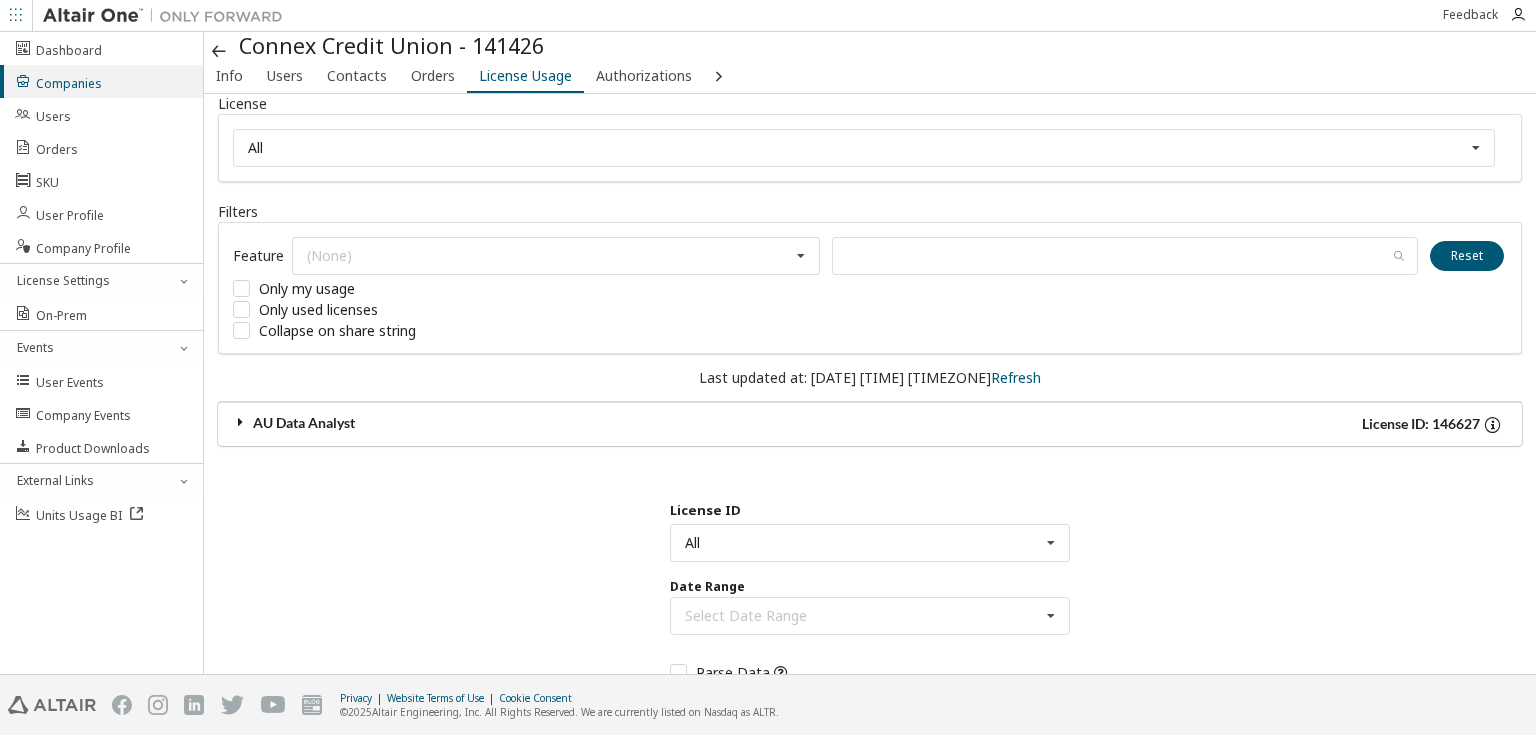 click at bounding box center (241, 422) 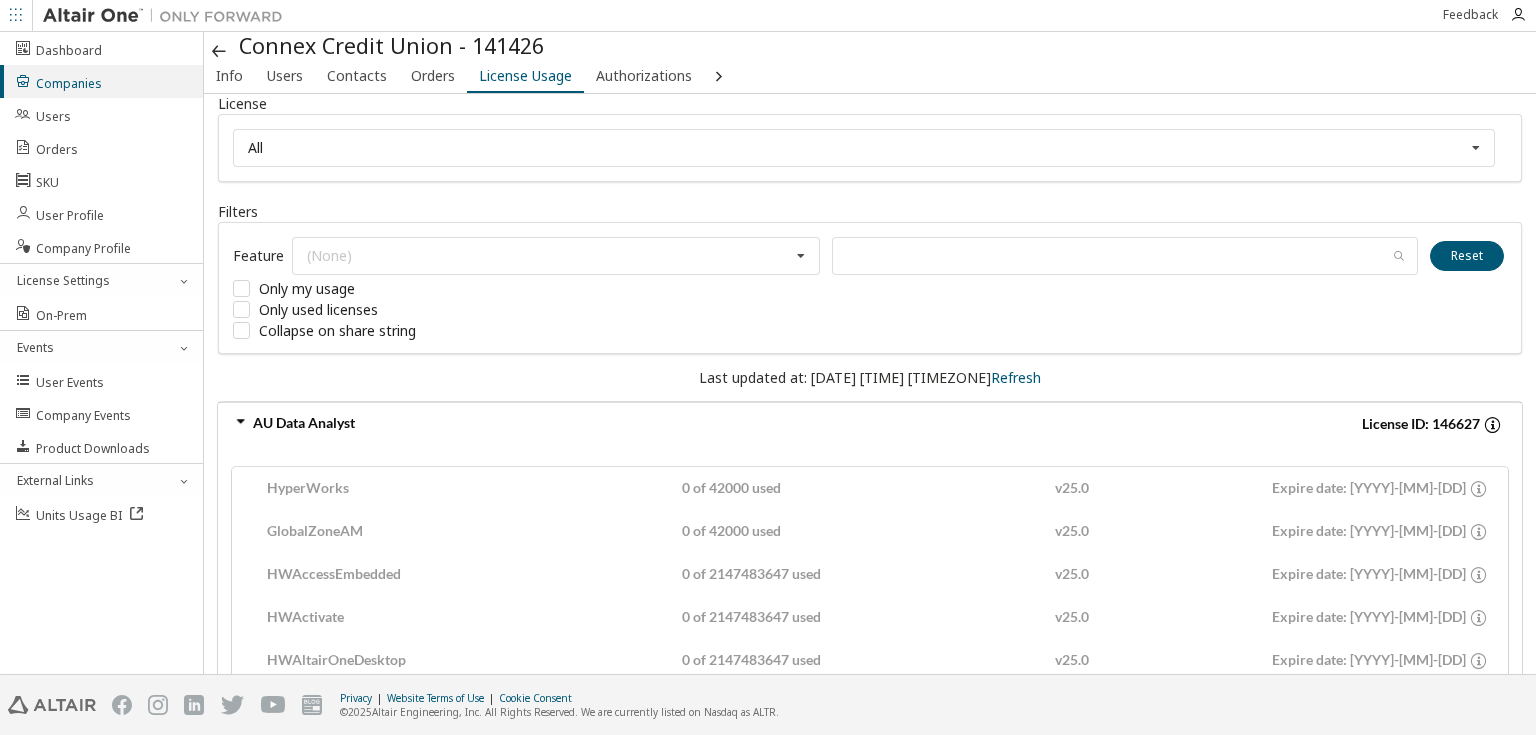 click at bounding box center [241, 422] 